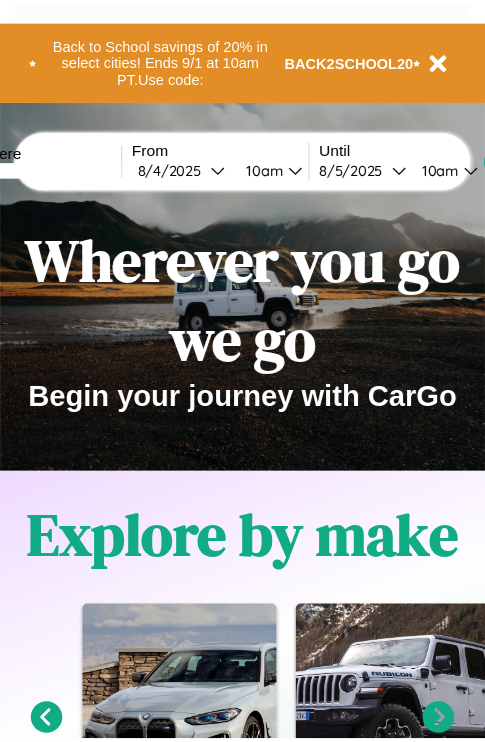 scroll, scrollTop: 0, scrollLeft: 0, axis: both 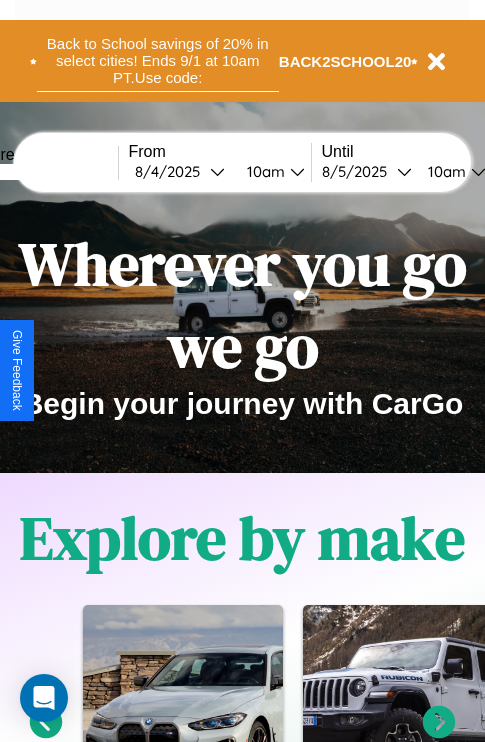 click on "Back to School savings of 20% in select cities! Ends 9/1 at 10am PT.  Use code:" at bounding box center [158, 61] 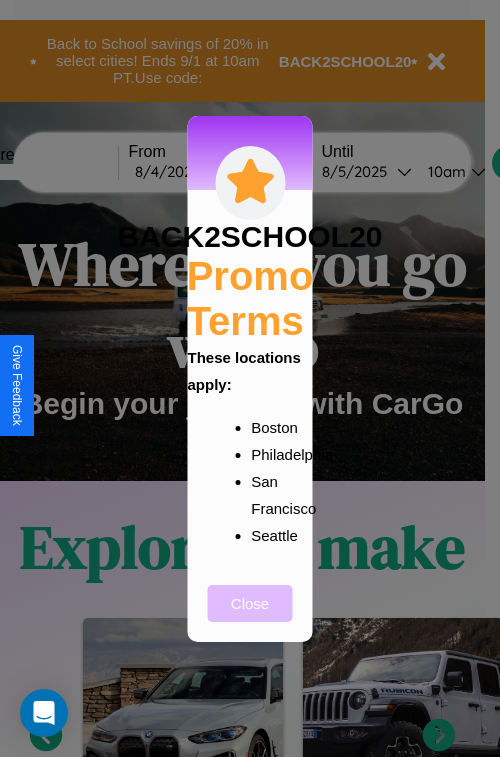 click on "Close" at bounding box center (250, 603) 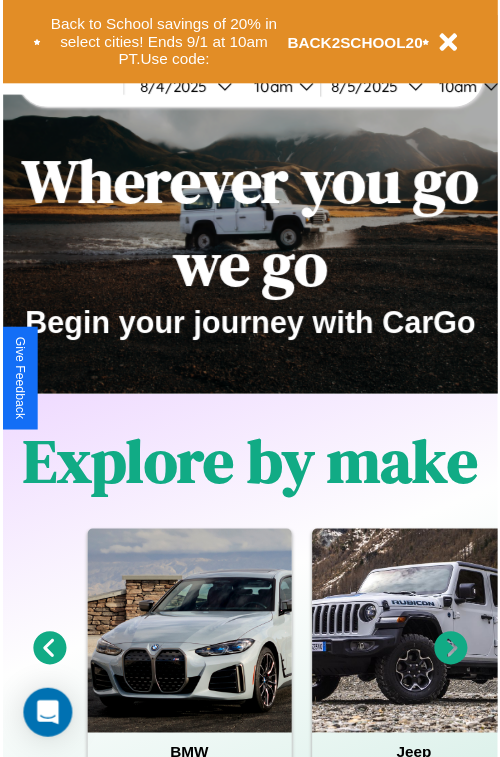 scroll, scrollTop: 0, scrollLeft: 0, axis: both 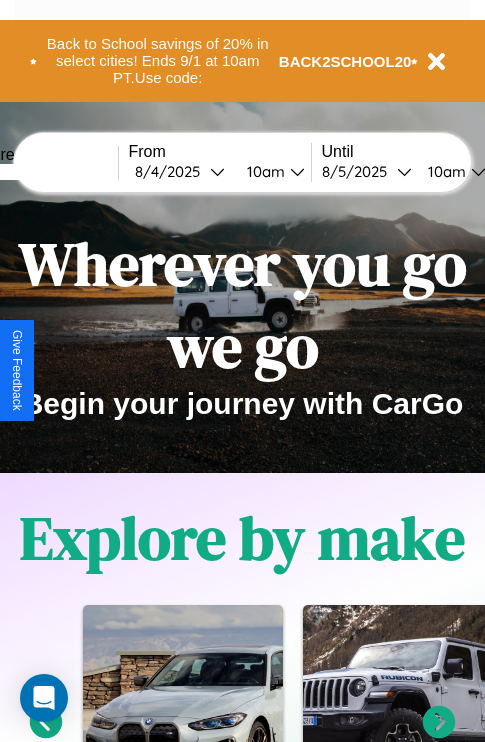 click at bounding box center [43, 172] 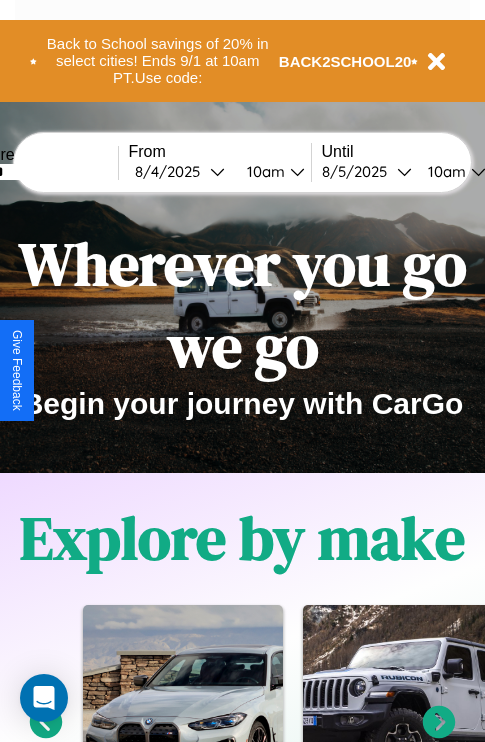 type on "******" 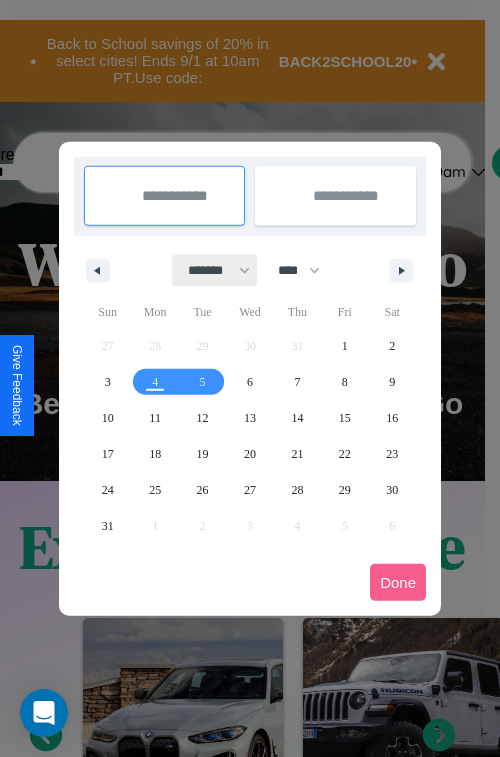 click on "******* ******** ***** ***** *** **** **** ****** ********* ******* ******** ********" at bounding box center [215, 270] 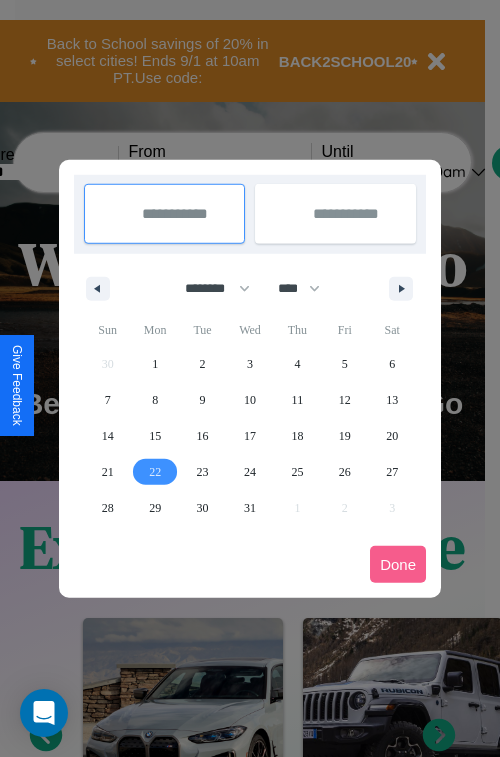 click on "22" at bounding box center (155, 472) 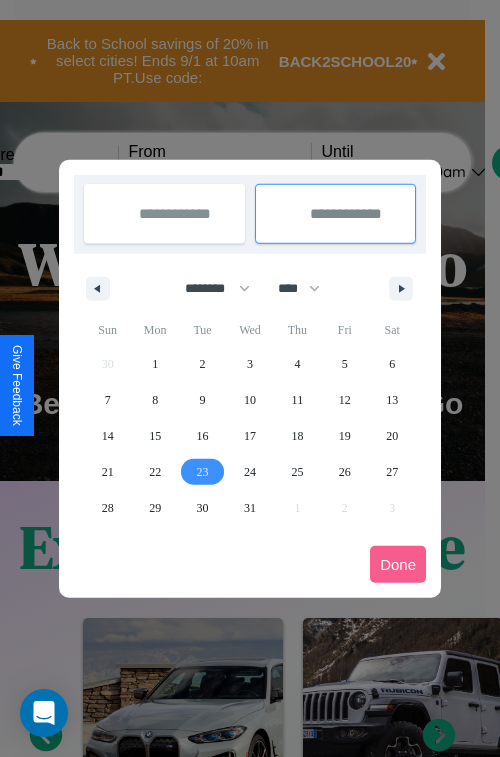 click on "23" at bounding box center (203, 472) 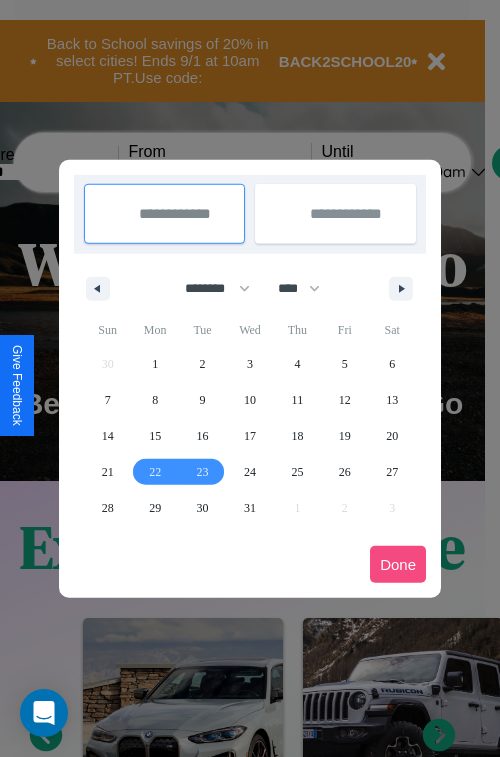 click on "Done" at bounding box center (398, 564) 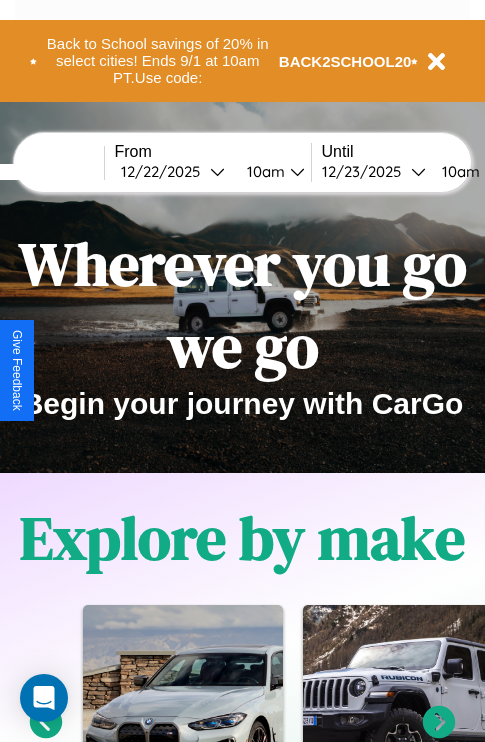 click on "10am" at bounding box center [263, 171] 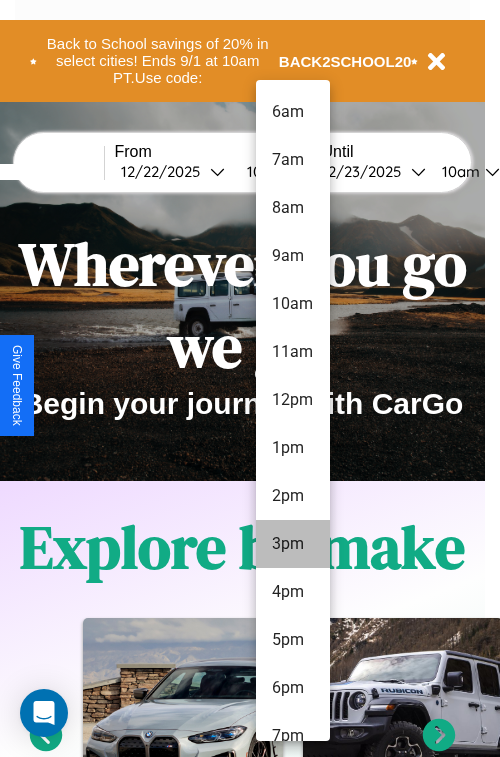 click on "3pm" at bounding box center (293, 544) 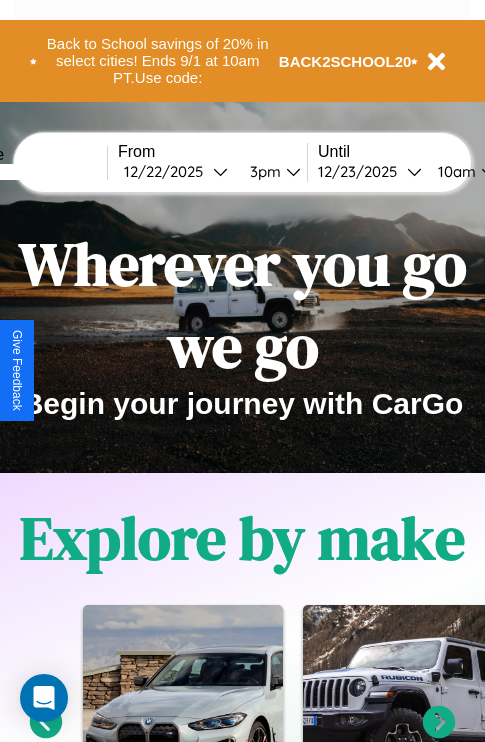 click on "10am" at bounding box center [454, 171] 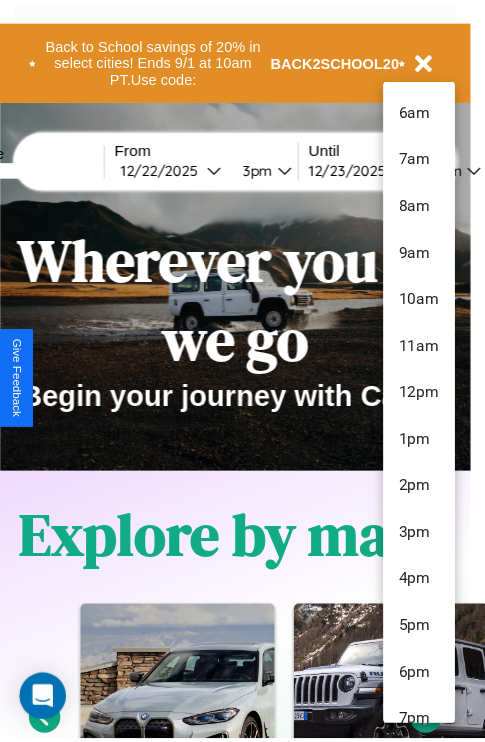 scroll, scrollTop: 163, scrollLeft: 0, axis: vertical 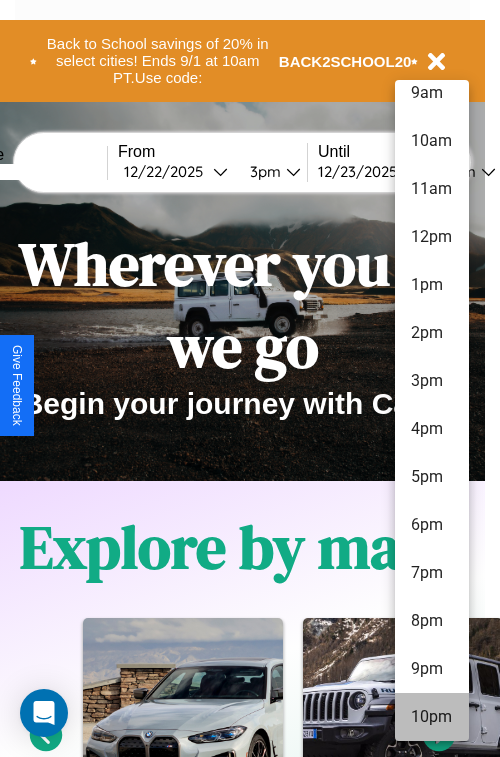 click on "10pm" at bounding box center [432, 717] 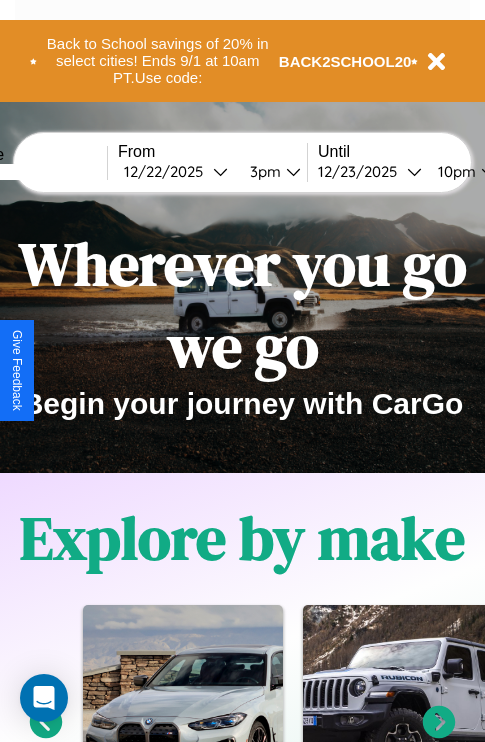 scroll, scrollTop: 0, scrollLeft: 79, axis: horizontal 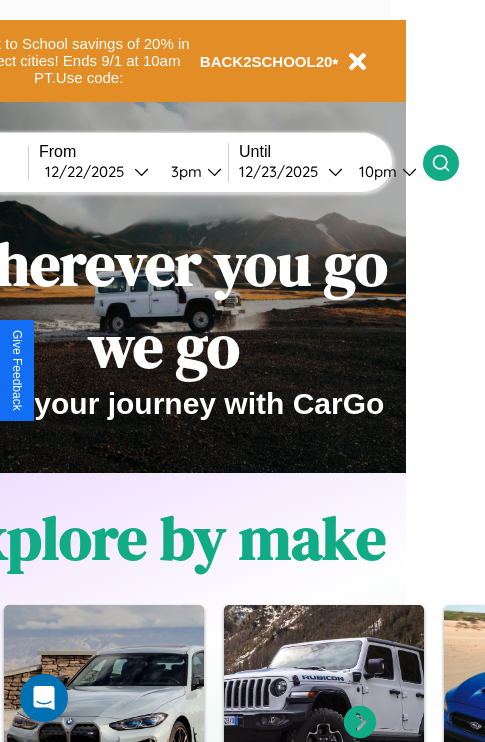 click 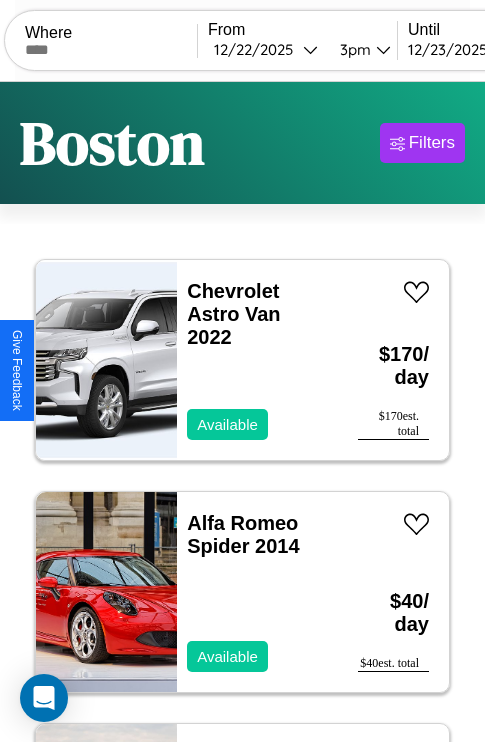 scroll, scrollTop: 95, scrollLeft: 0, axis: vertical 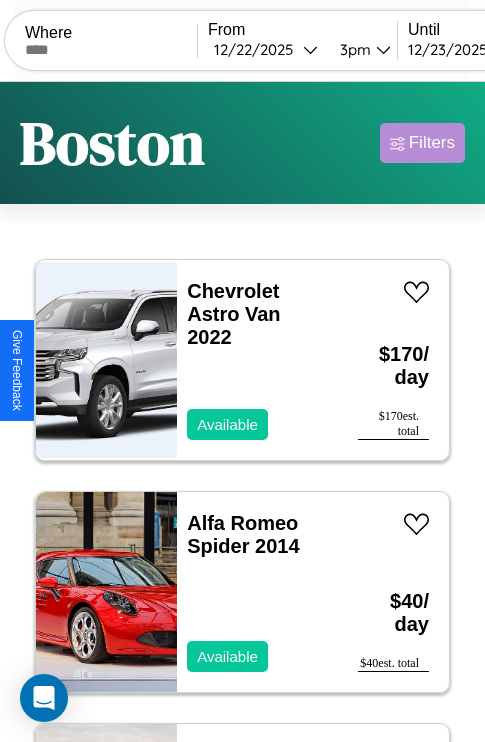 click on "Filters" at bounding box center [432, 143] 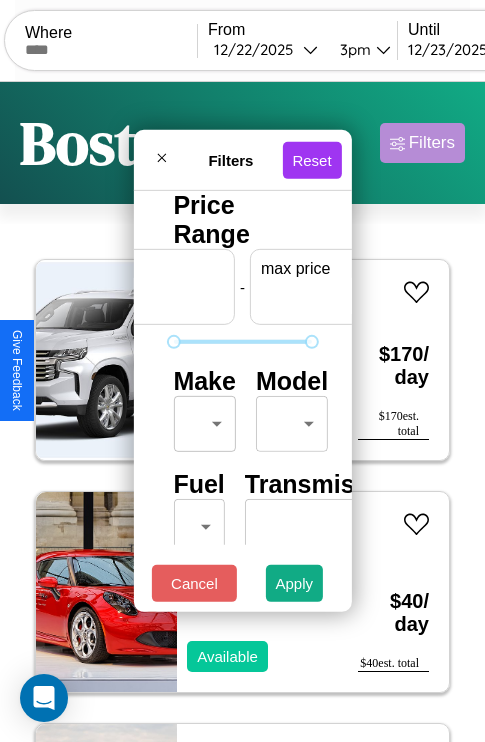 scroll, scrollTop: 0, scrollLeft: 124, axis: horizontal 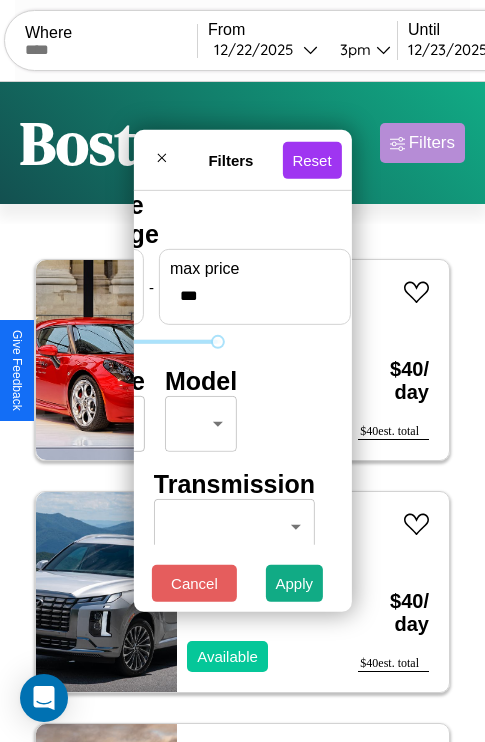 type on "***" 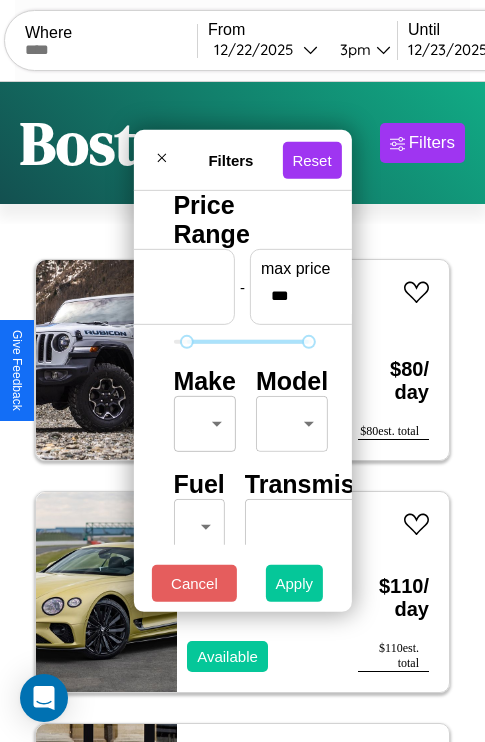 type on "**" 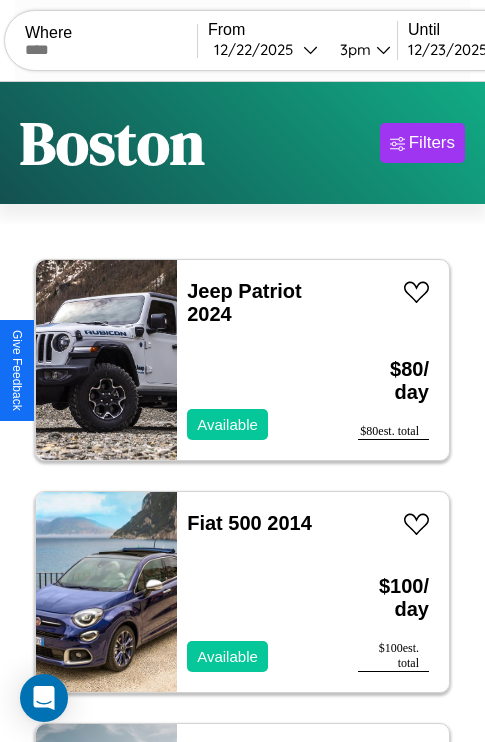 scroll, scrollTop: 95, scrollLeft: 0, axis: vertical 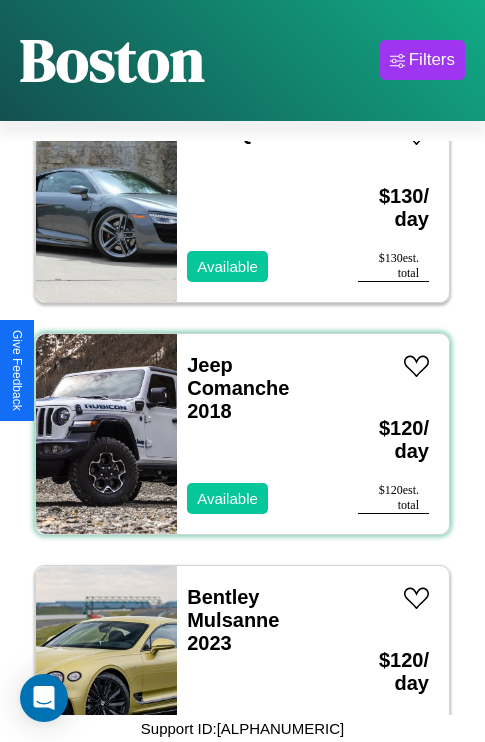 click on "Jeep   Comanche   2018 Available" at bounding box center (257, 434) 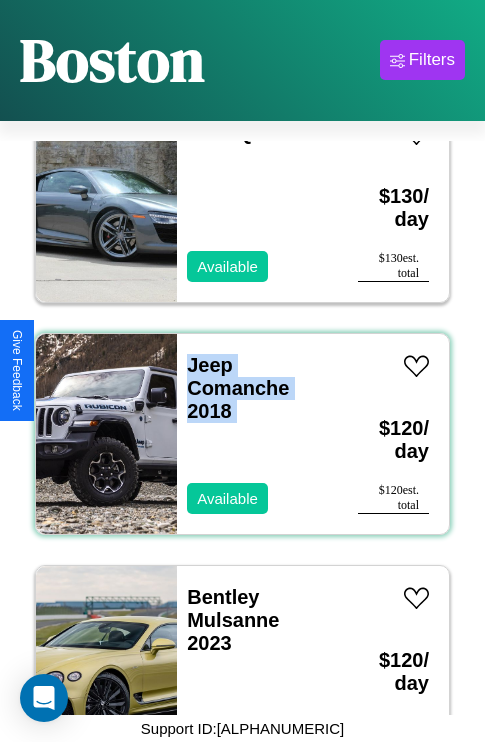 click on "Jeep   Comanche   2018 Available" at bounding box center [257, 434] 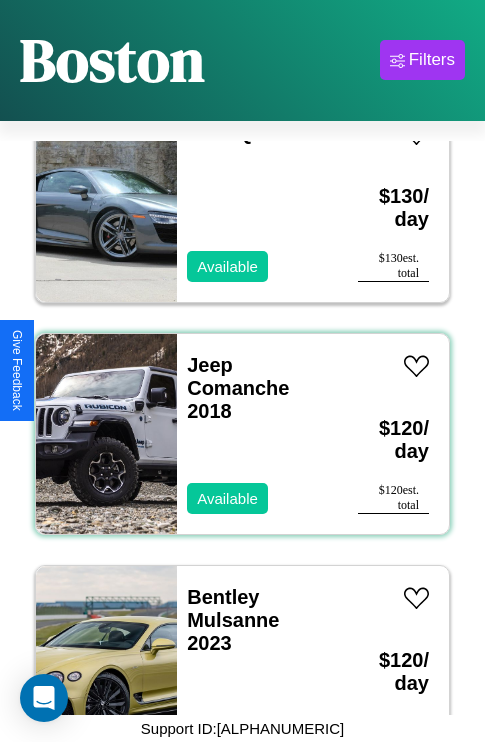 click on "Jeep   Comanche   2018 Available" at bounding box center [257, 434] 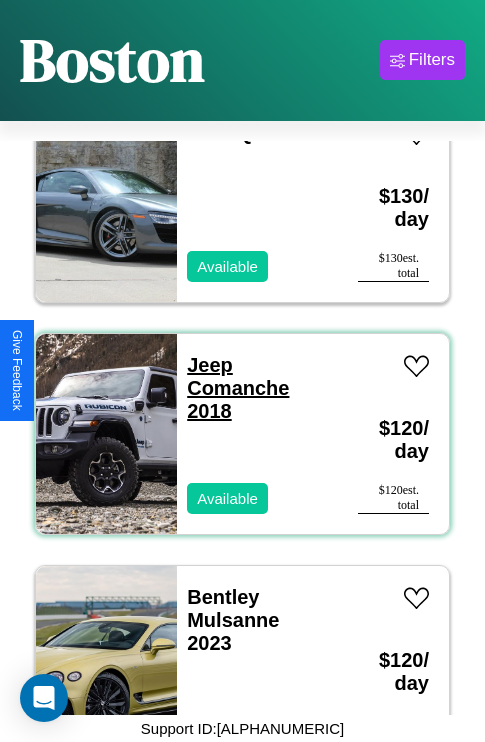 click on "Jeep   Comanche   2018" at bounding box center (238, 388) 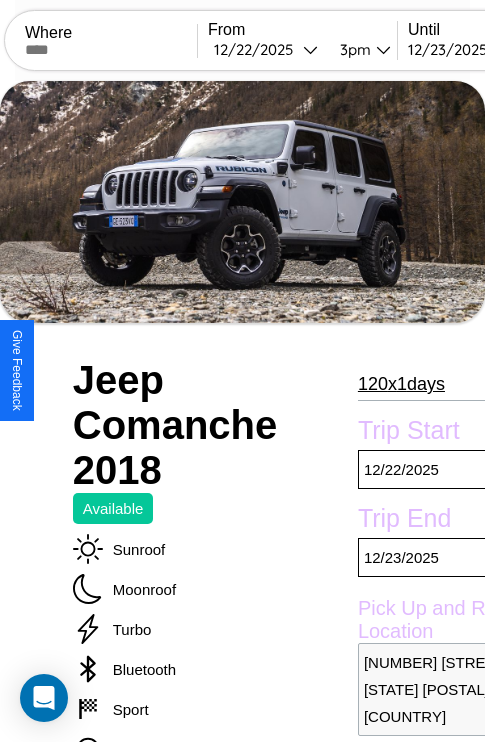 scroll, scrollTop: 13, scrollLeft: 0, axis: vertical 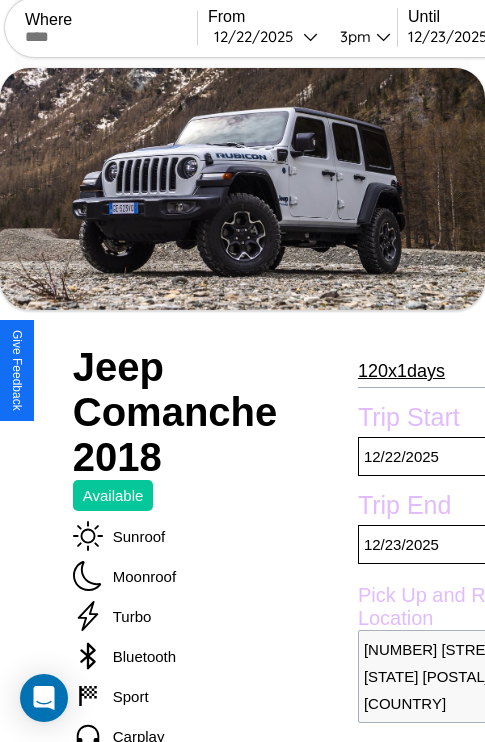 click on "[NUMBER]  x  [NUMBER] [TIME_UNIT]" at bounding box center [401, 371] 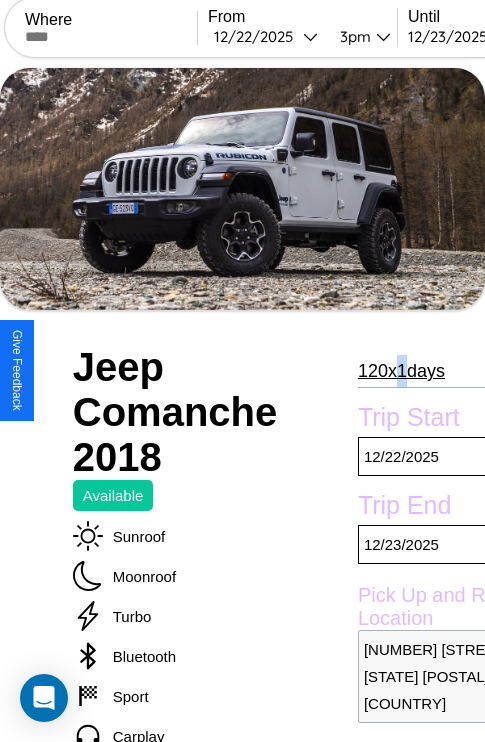 click on "[NUMBER]  x  [NUMBER] [TIME_UNIT]" at bounding box center [401, 371] 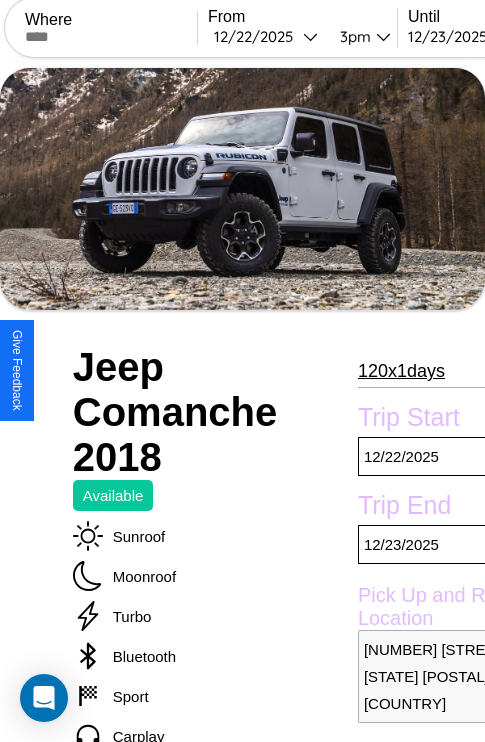 click on "[NUMBER]  x  [NUMBER] [TIME_UNIT]" at bounding box center [401, 371] 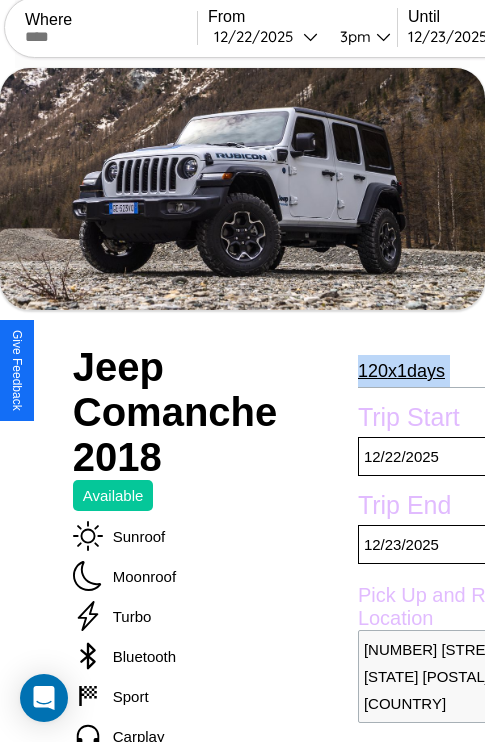 click on "[NUMBER]  x  [NUMBER] [TIME_UNIT]" at bounding box center [401, 371] 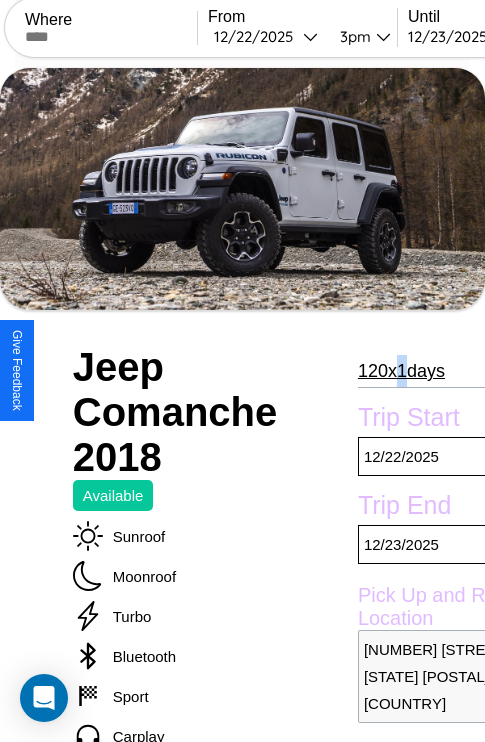click on "[NUMBER]  x  [NUMBER] [TIME_UNIT]" at bounding box center (401, 371) 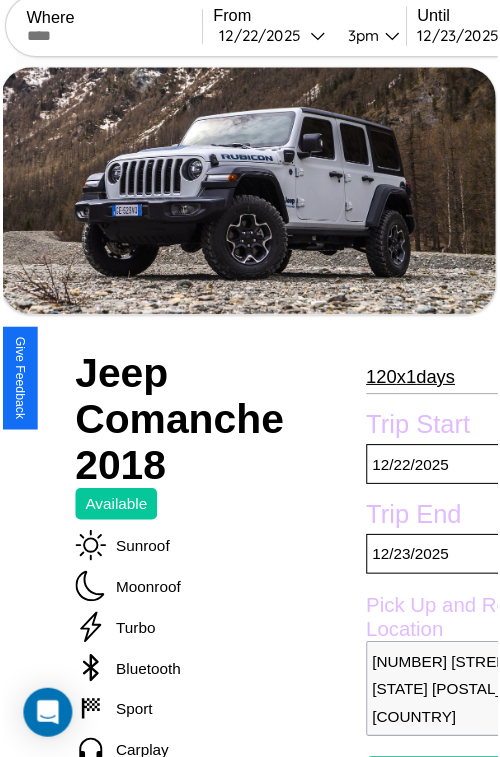 scroll, scrollTop: 99, scrollLeft: 84, axis: both 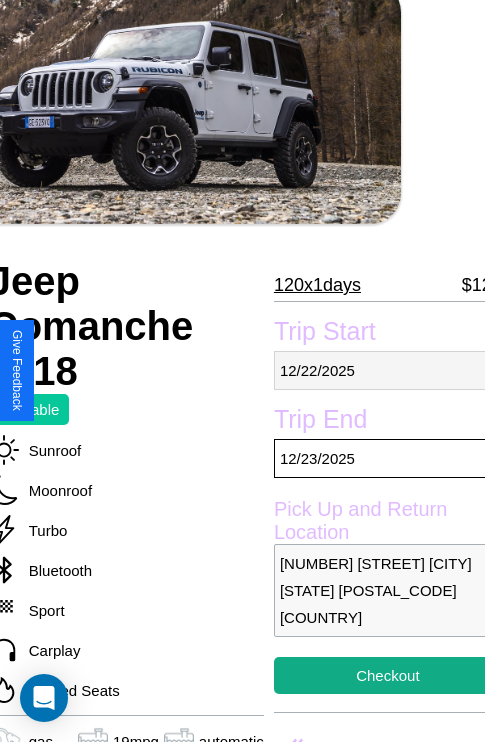 click on "[DATE]" at bounding box center (388, 370) 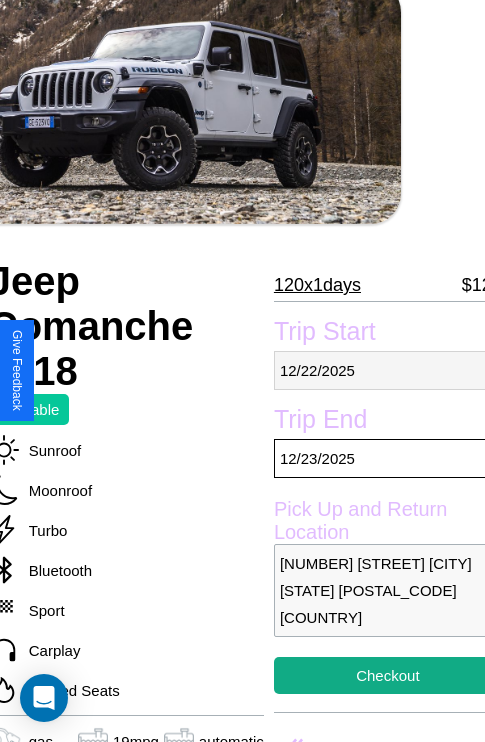 select on "*" 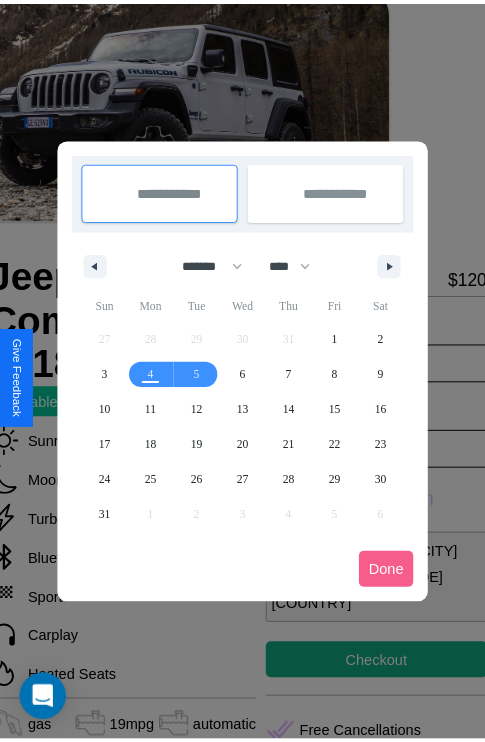 scroll, scrollTop: 0, scrollLeft: 84, axis: horizontal 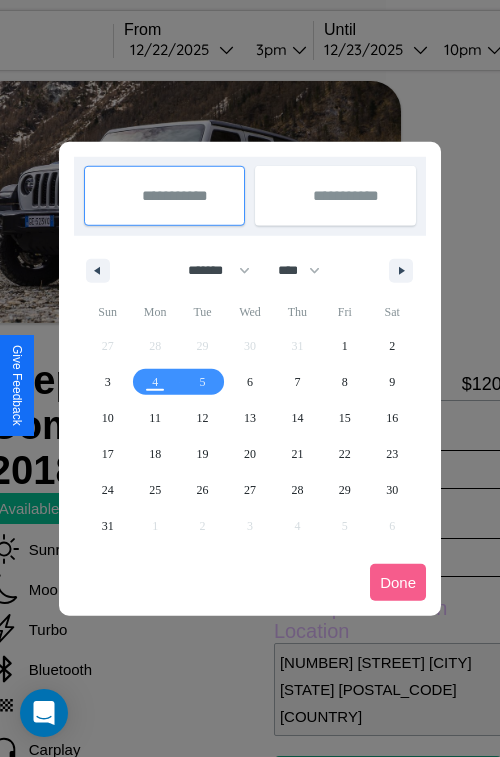click at bounding box center (250, 378) 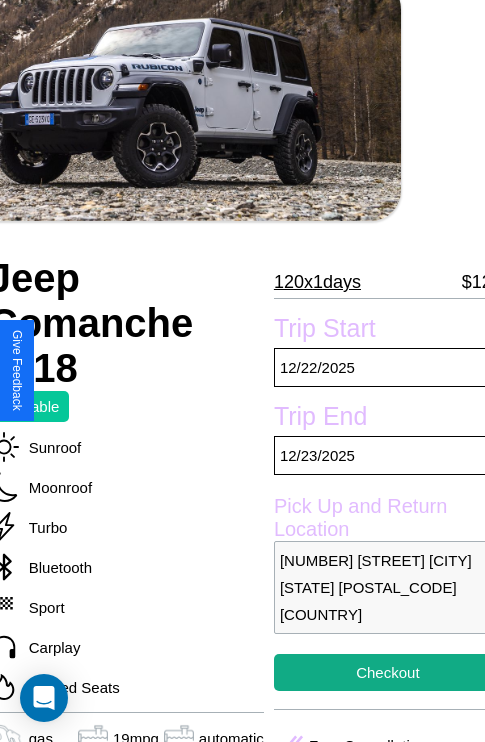 scroll, scrollTop: 404, scrollLeft: 84, axis: both 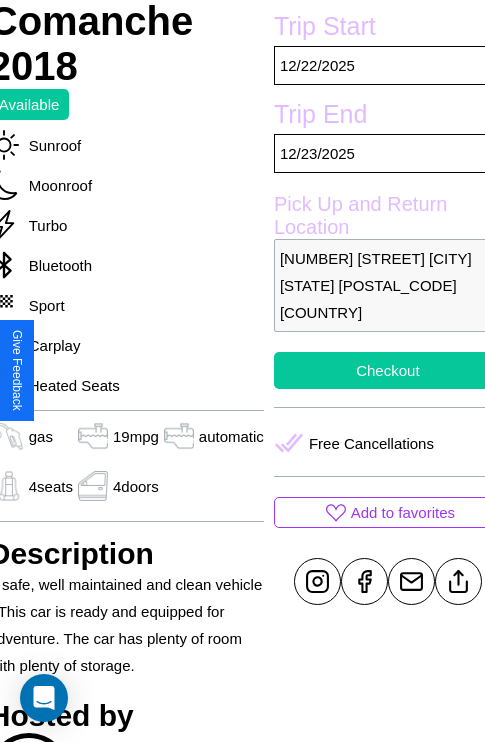 click on "Checkout" at bounding box center [388, 370] 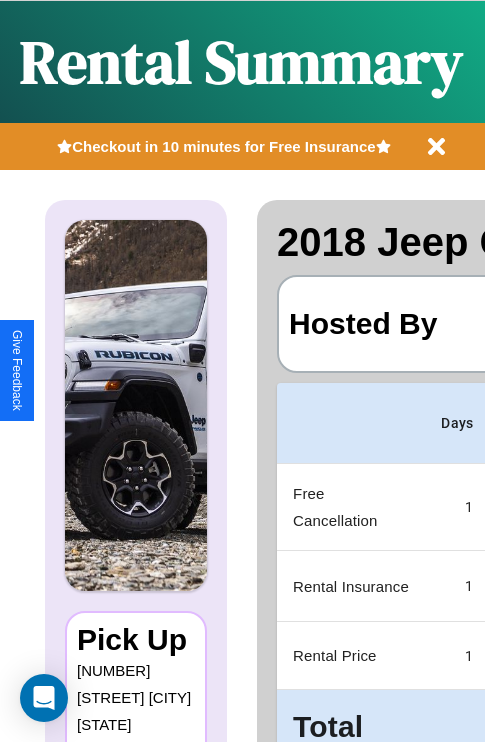 scroll, scrollTop: 0, scrollLeft: 408, axis: horizontal 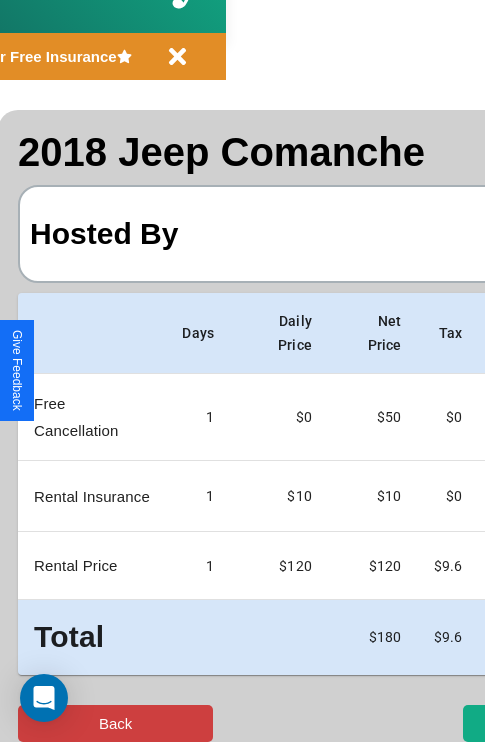 click on "Back" at bounding box center (115, 723) 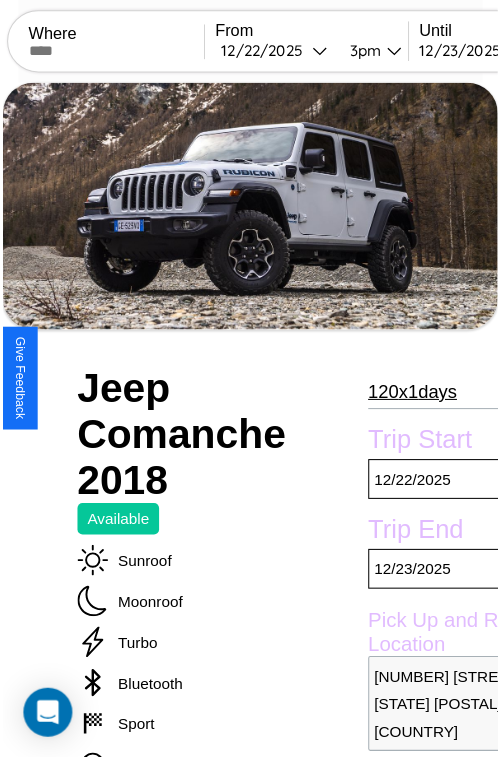 scroll, scrollTop: 99, scrollLeft: 84, axis: both 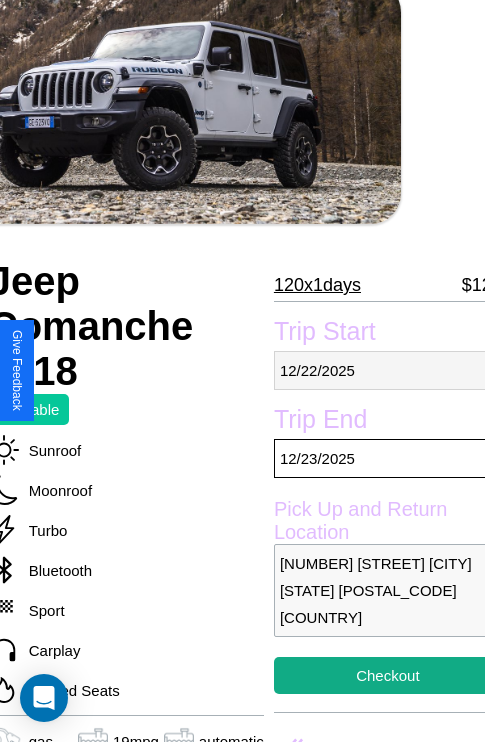 click on "[DATE]" at bounding box center (388, 370) 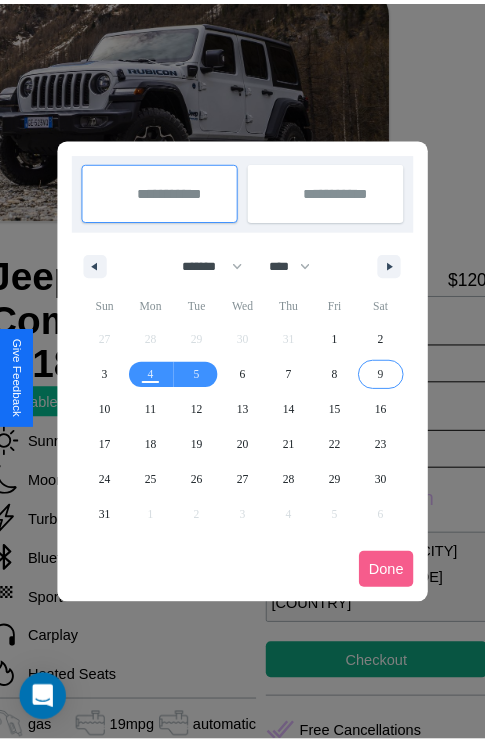 scroll, scrollTop: 0, scrollLeft: 84, axis: horizontal 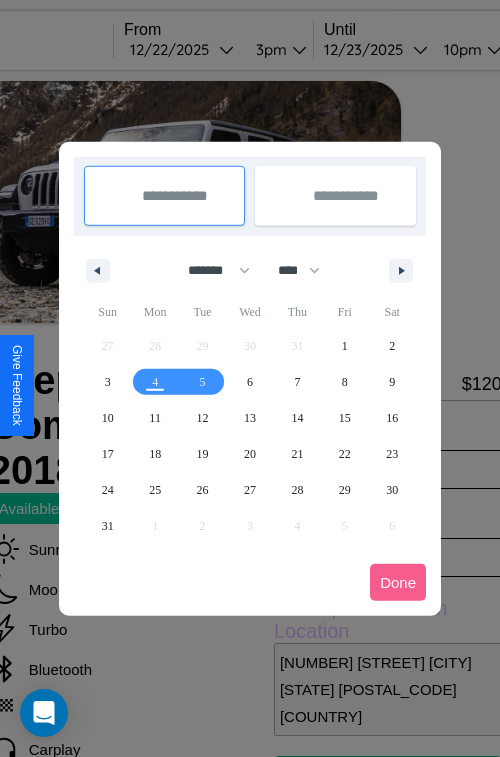 click at bounding box center [250, 378] 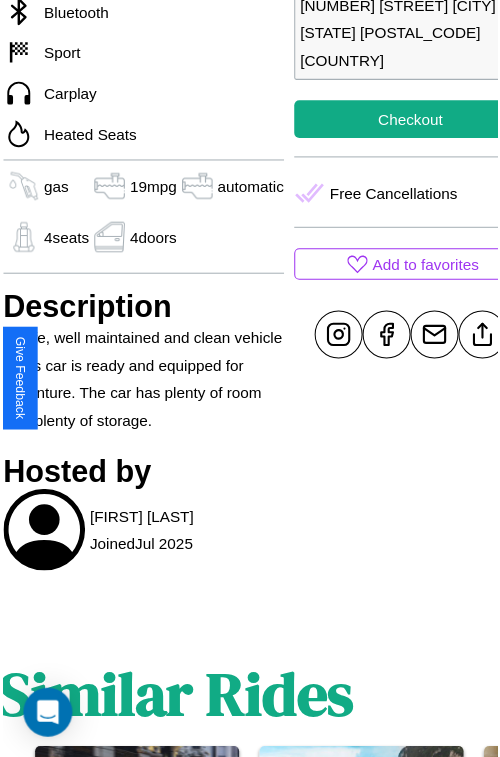 scroll, scrollTop: 546, scrollLeft: 84, axis: both 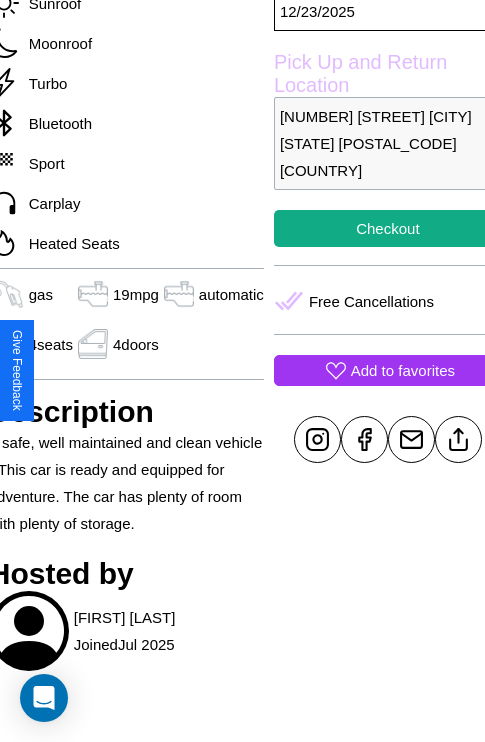 click on "Add to favorites" at bounding box center [403, 370] 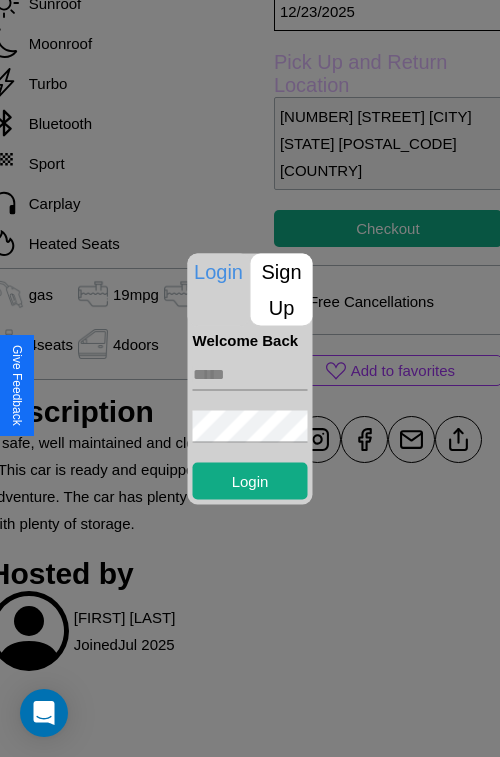 click on "Sign Up" at bounding box center [282, 289] 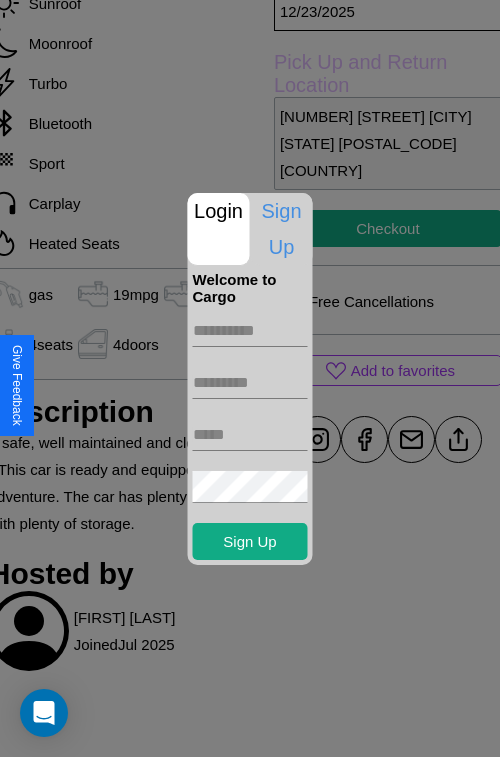 click at bounding box center [250, 331] 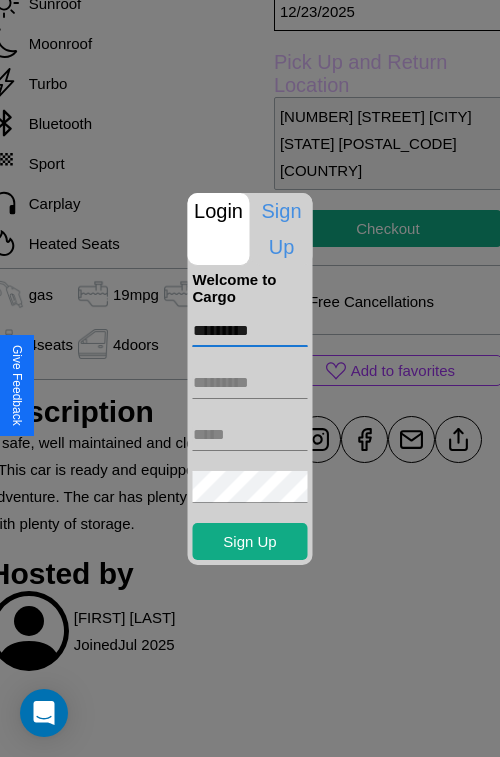 type on "*********" 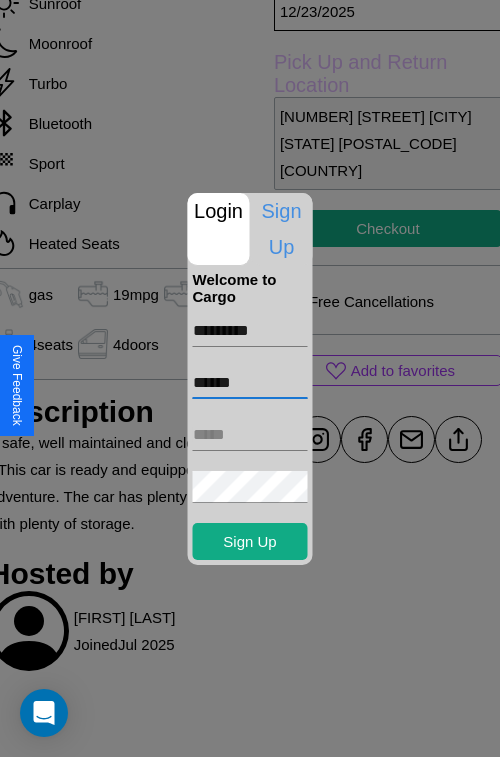type on "******" 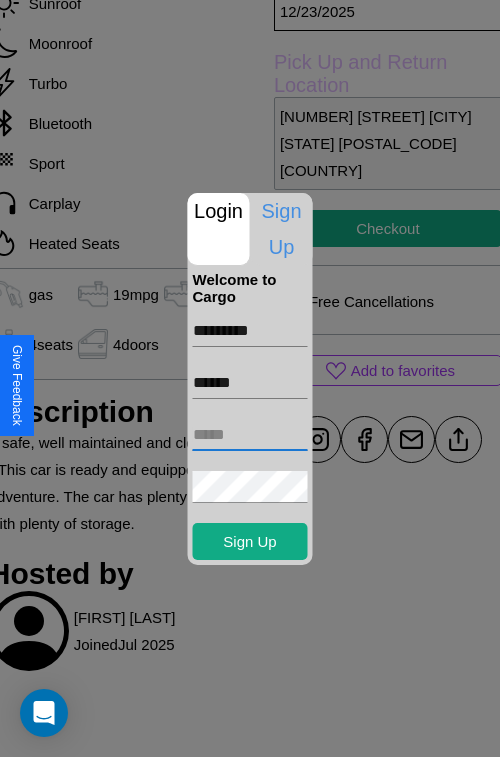 click at bounding box center (250, 435) 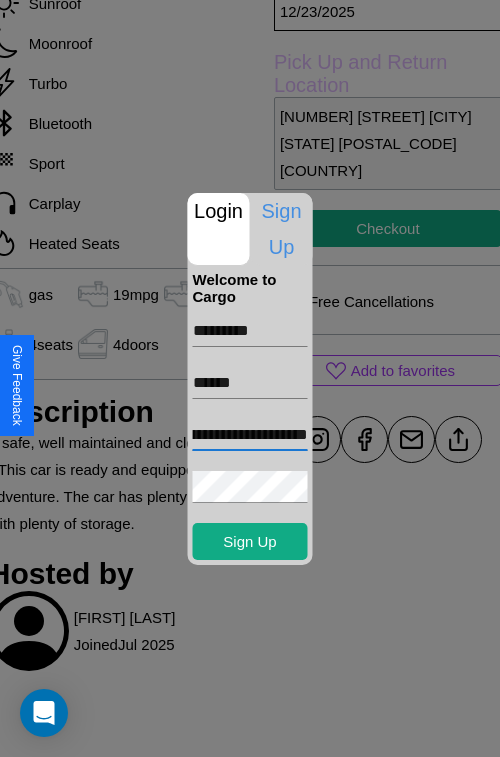 scroll, scrollTop: 0, scrollLeft: 86, axis: horizontal 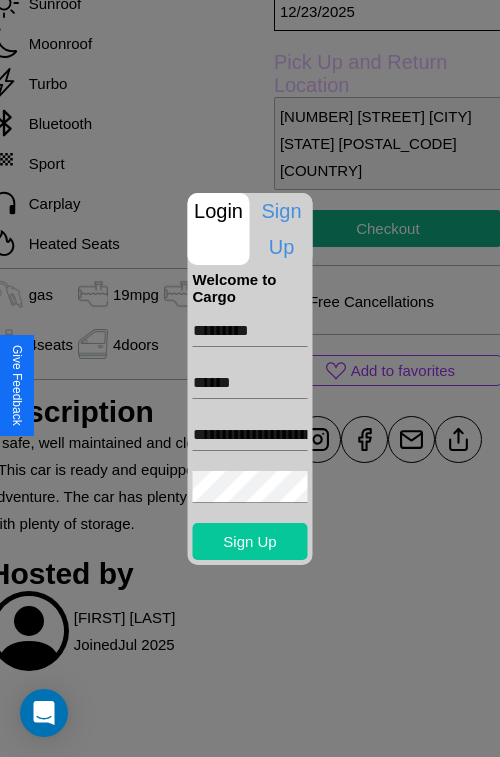 click on "Sign Up" at bounding box center [250, 541] 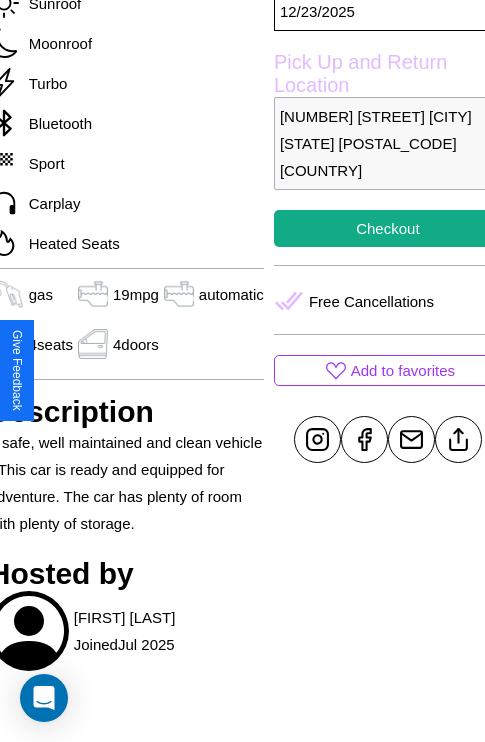scroll, scrollTop: 404, scrollLeft: 84, axis: both 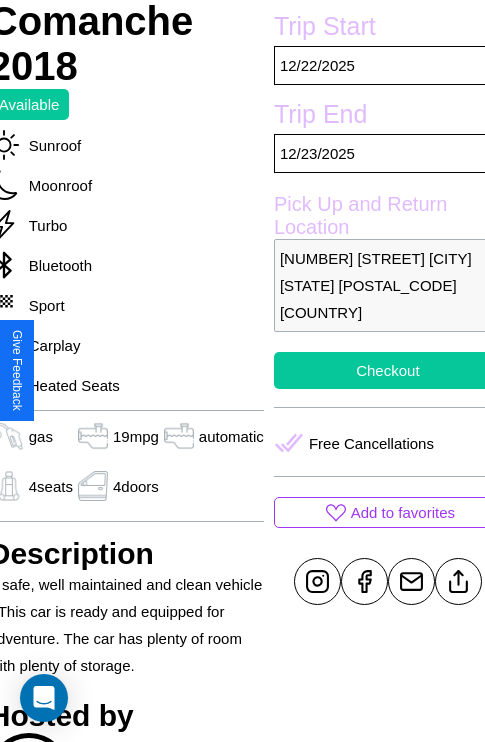 click on "Checkout" at bounding box center [388, 370] 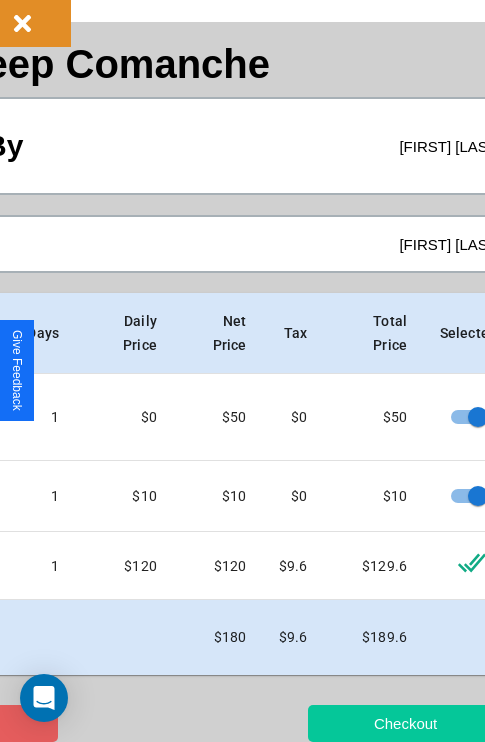 click on "Checkout" at bounding box center [405, 723] 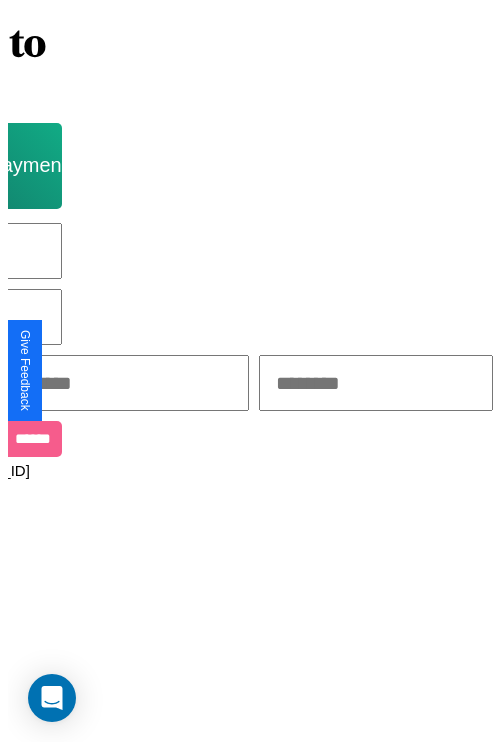 scroll, scrollTop: 0, scrollLeft: 0, axis: both 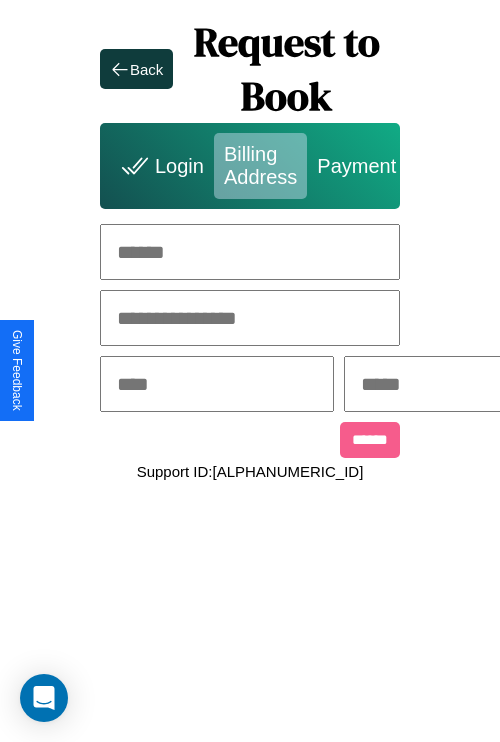 click at bounding box center (250, 252) 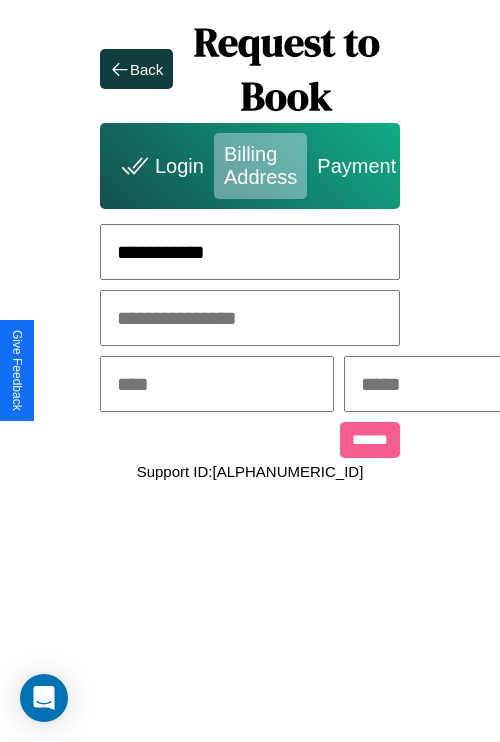 type on "**********" 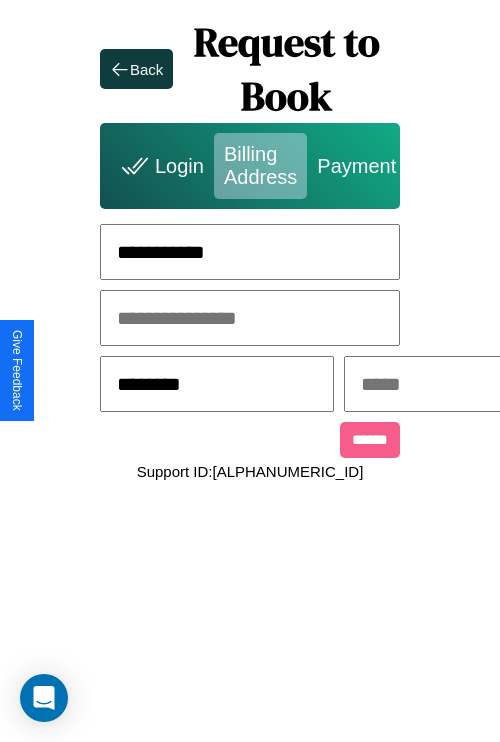 type on "********" 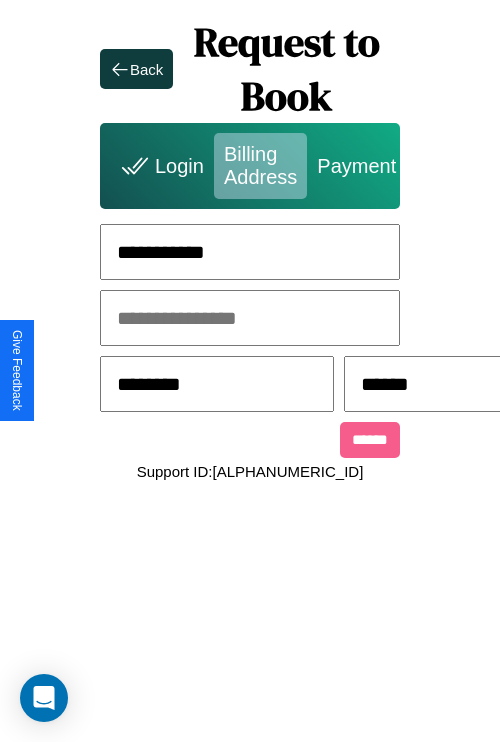 scroll, scrollTop: 0, scrollLeft: 517, axis: horizontal 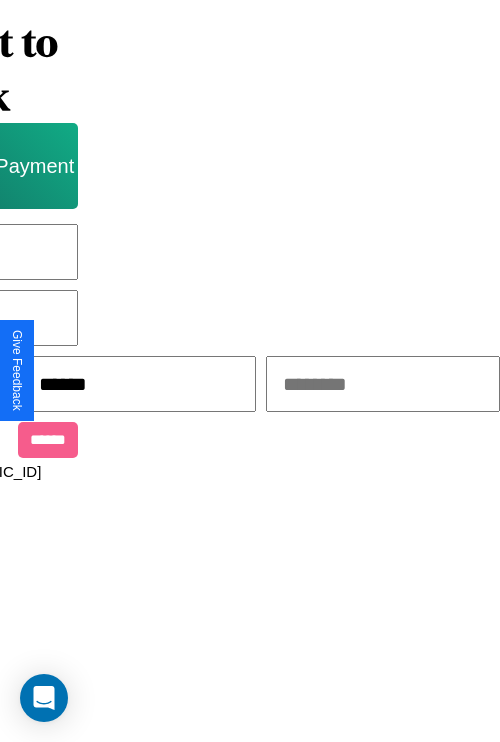 type on "******" 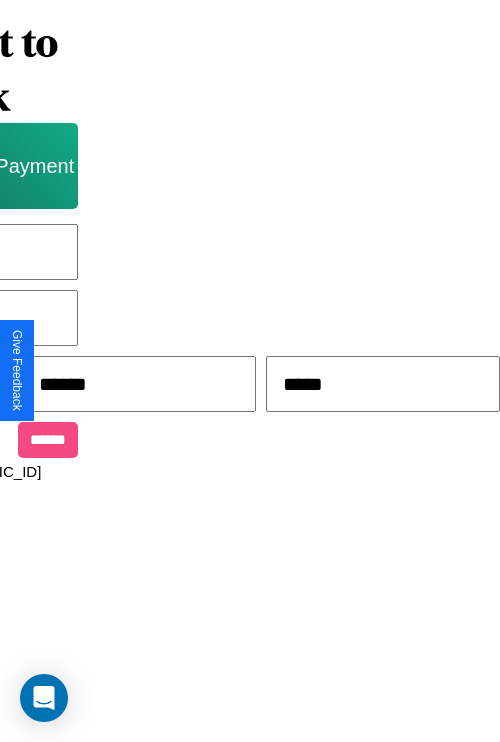 type on "*****" 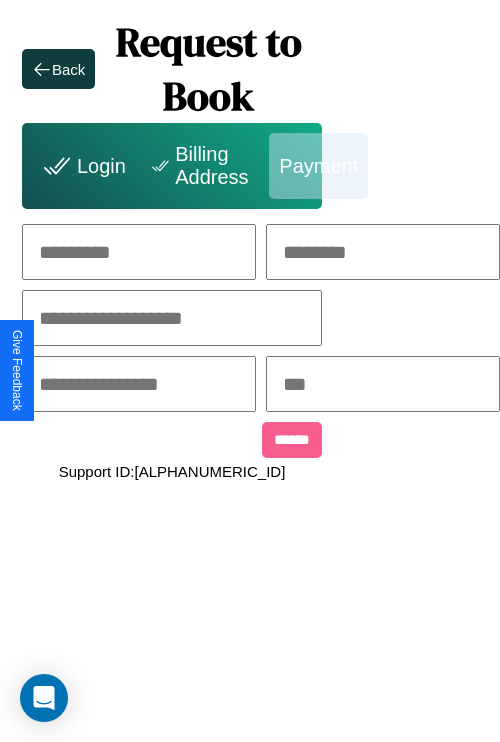 scroll, scrollTop: 0, scrollLeft: 208, axis: horizontal 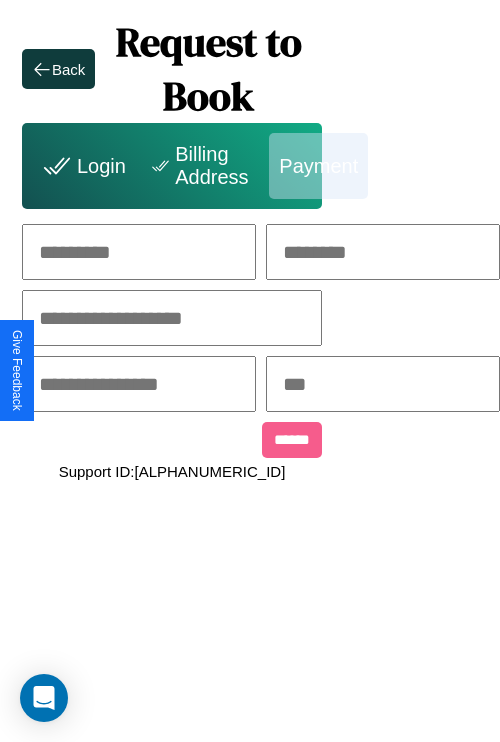 click at bounding box center (139, 252) 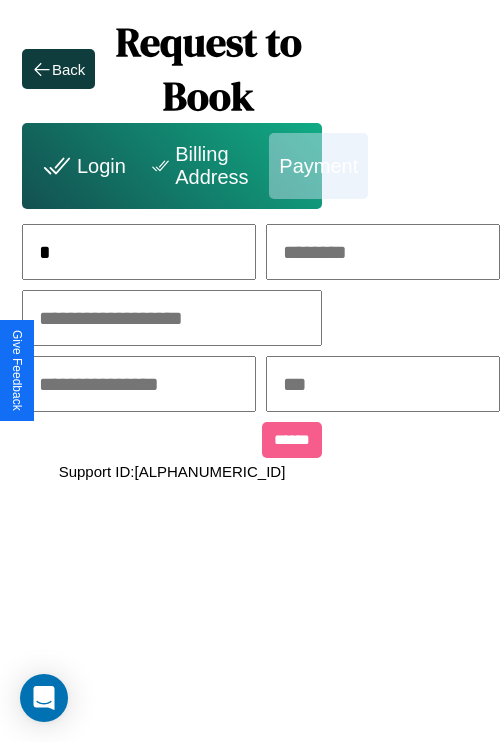 scroll, scrollTop: 0, scrollLeft: 130, axis: horizontal 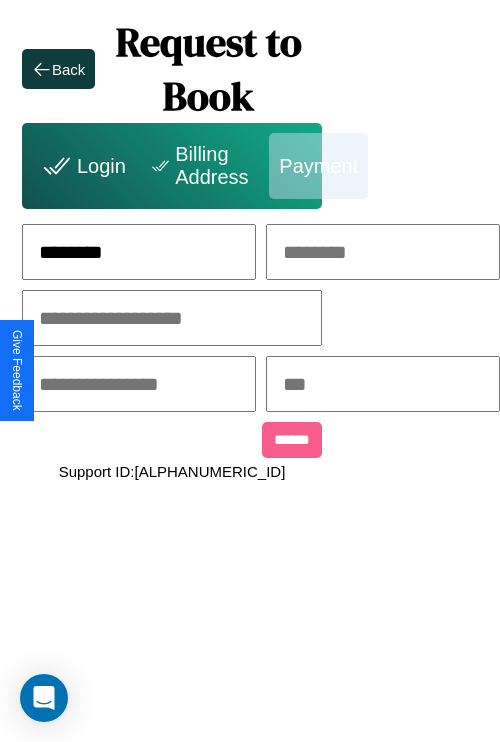 type on "********" 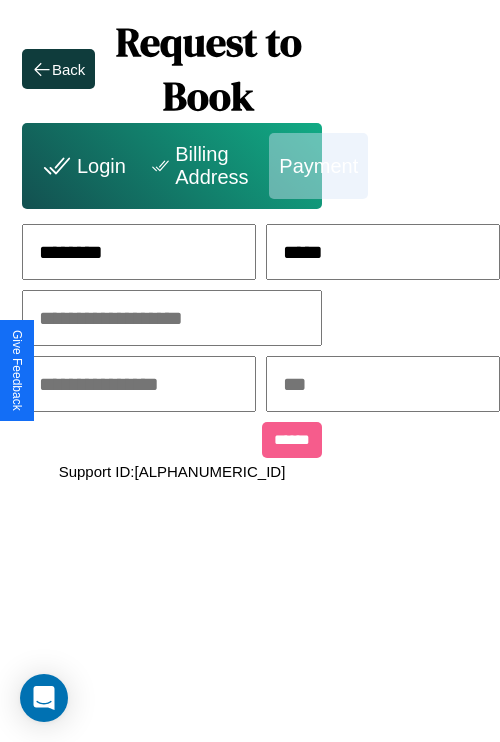 type on "*****" 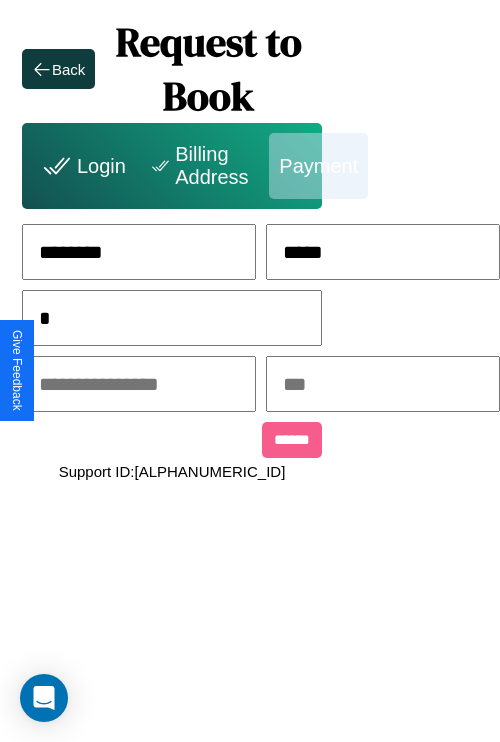 scroll, scrollTop: 0, scrollLeft: 128, axis: horizontal 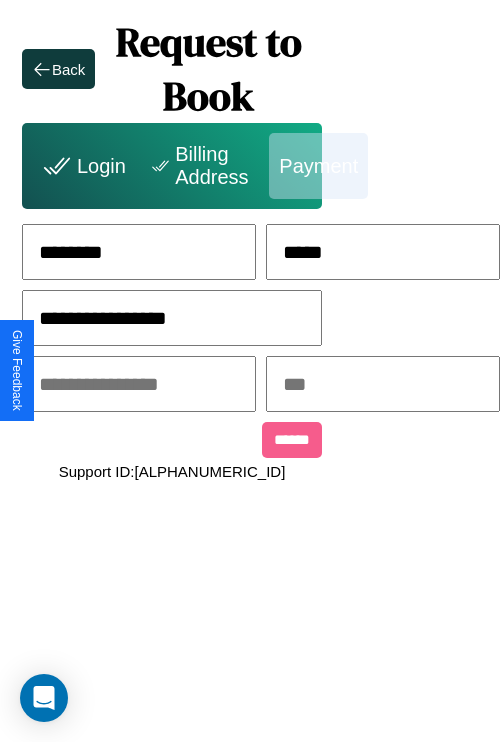 type on "**********" 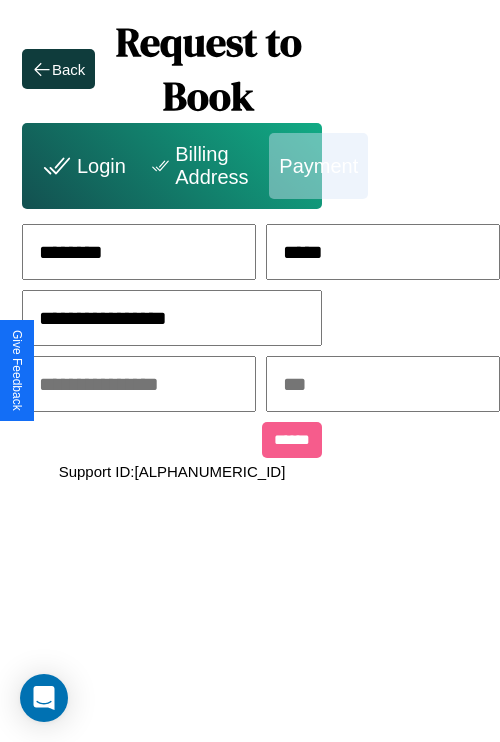 click at bounding box center (139, 384) 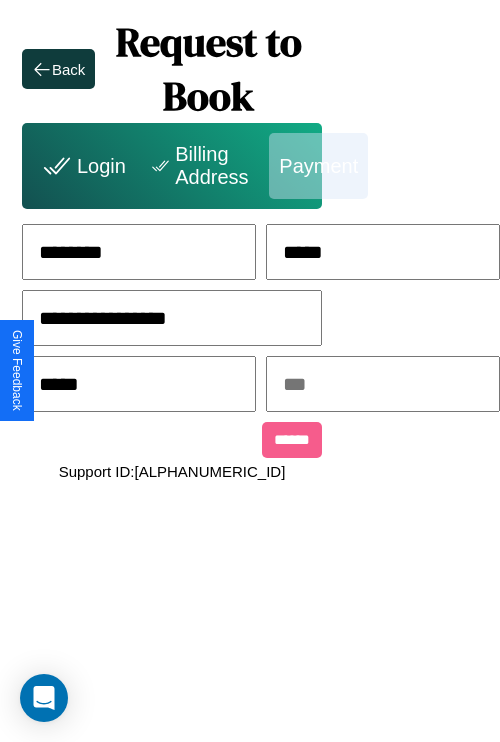 type on "*****" 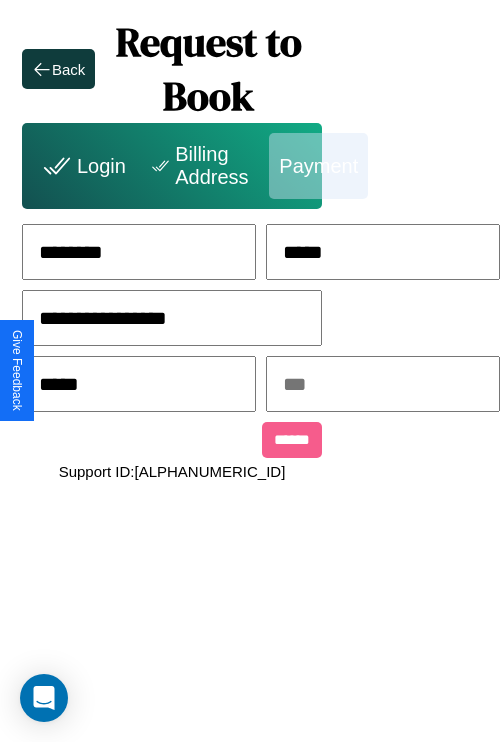 click at bounding box center (383, 384) 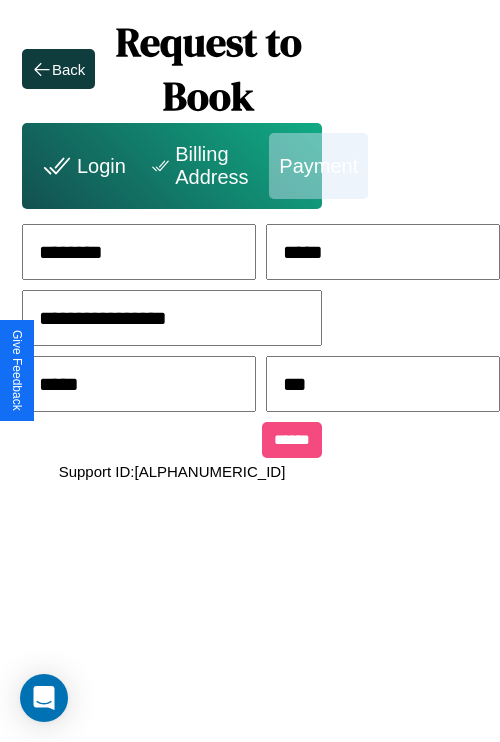 type on "***" 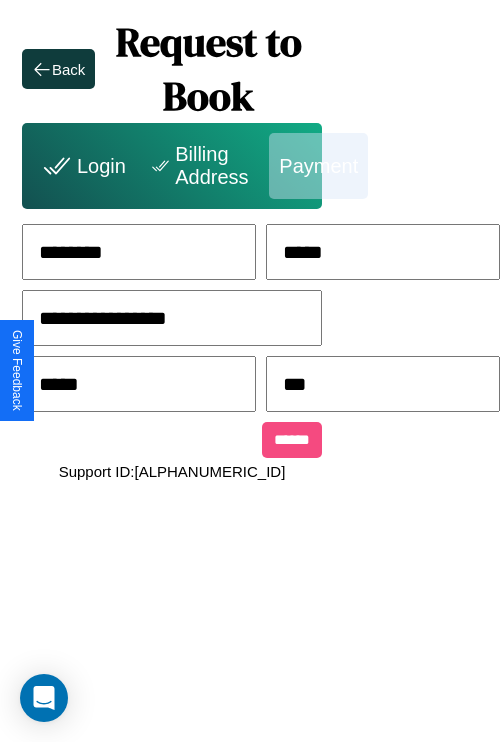 click on "******" at bounding box center (292, 440) 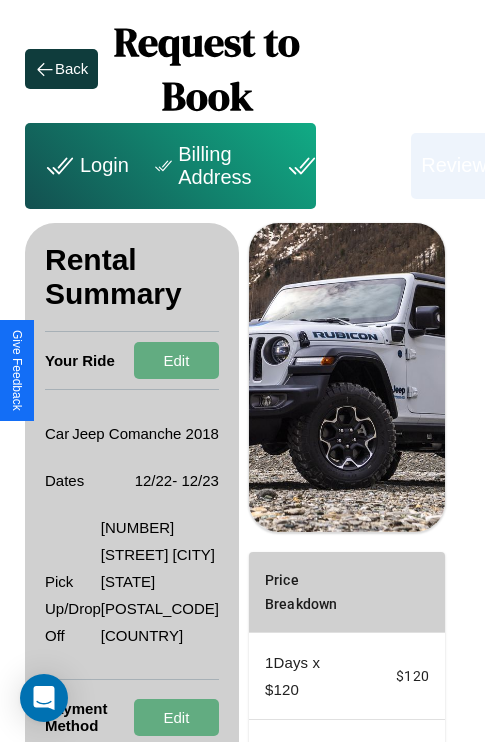 scroll, scrollTop: 311, scrollLeft: 72, axis: both 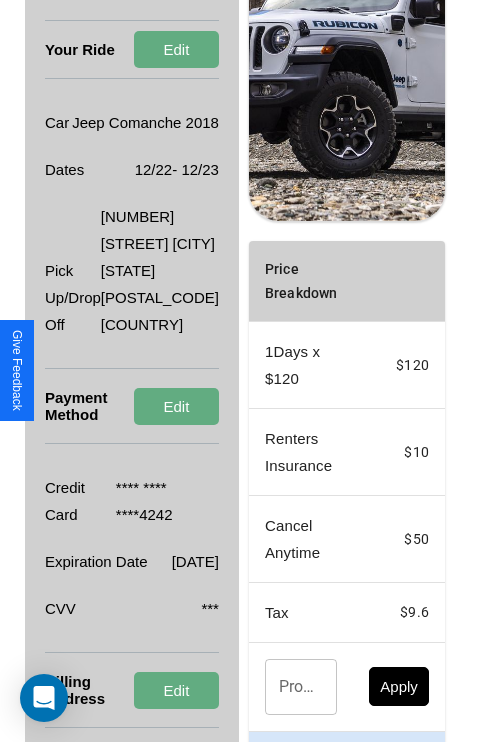 click on "Promo Code" at bounding box center [290, 687] 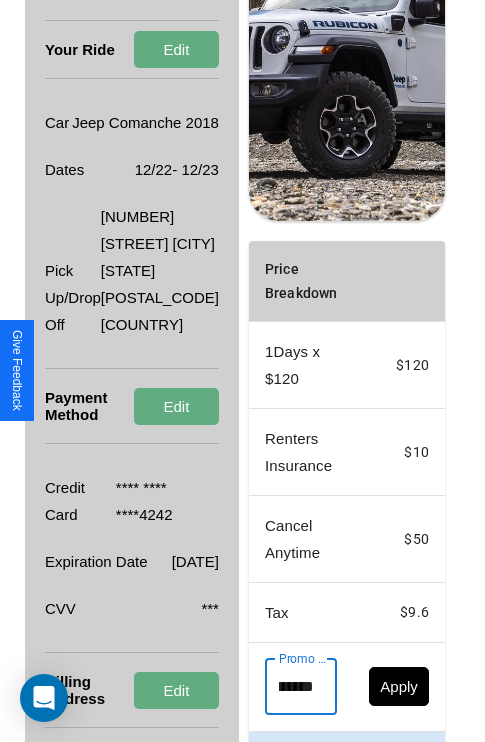 scroll, scrollTop: 0, scrollLeft: 96, axis: horizontal 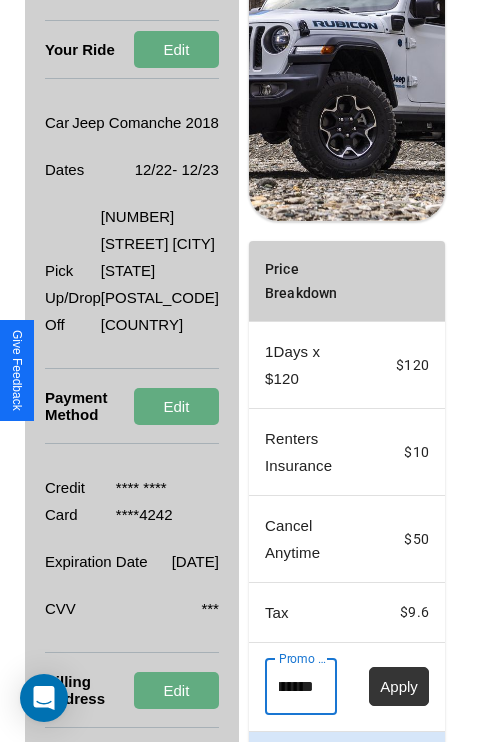 type on "**********" 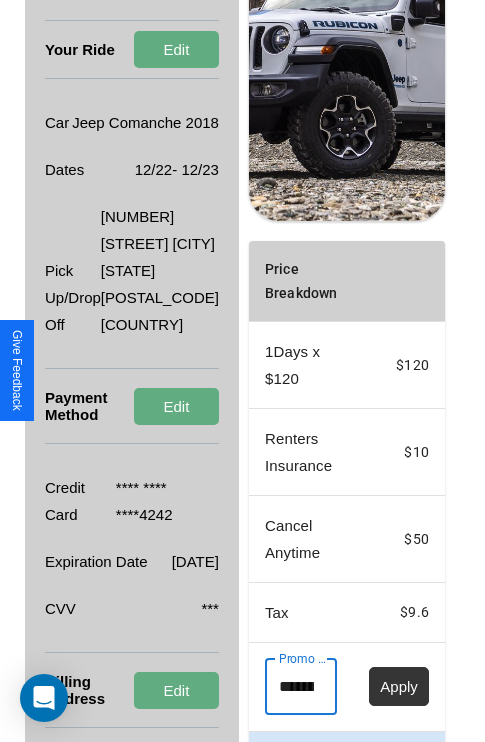 click on "Apply" at bounding box center (399, 686) 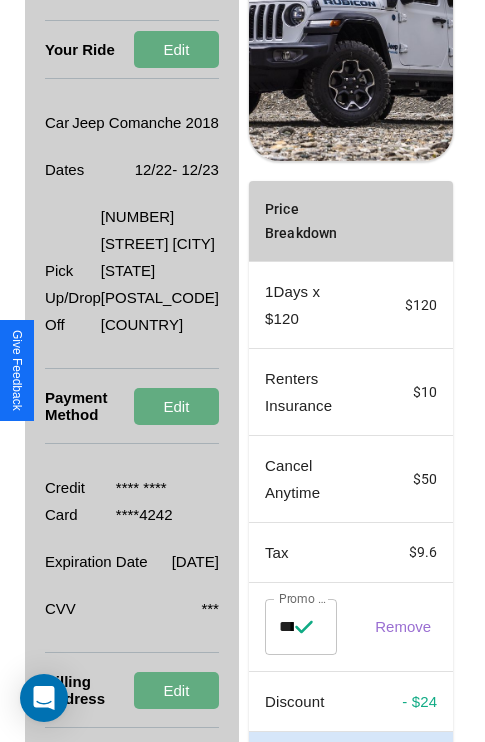 scroll, scrollTop: 0, scrollLeft: 72, axis: horizontal 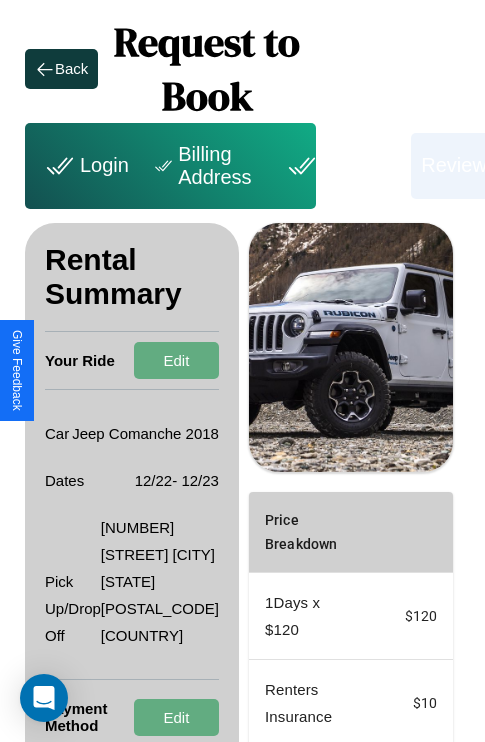 click on "Billing Address" at bounding box center [205, 166] 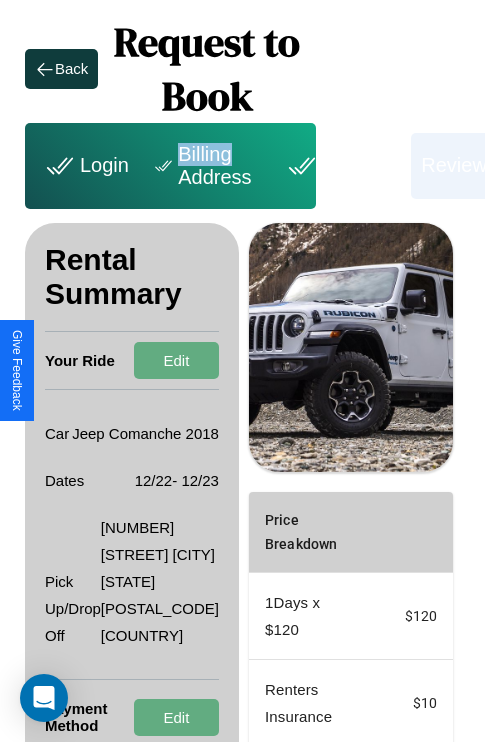 click on "Billing Address" at bounding box center [205, 166] 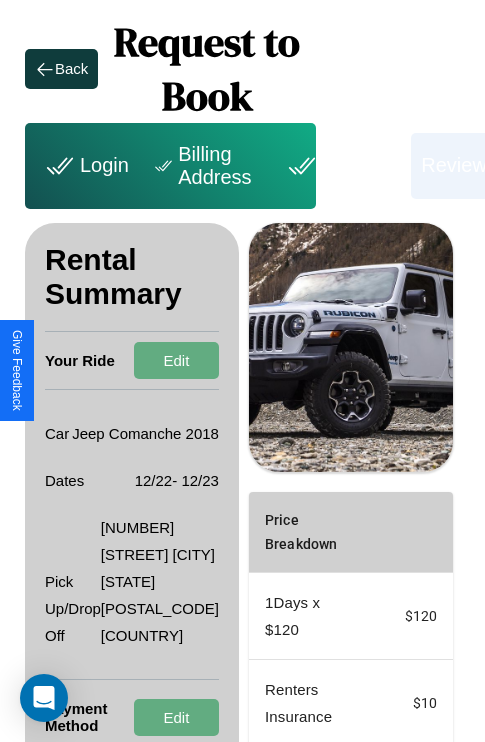 click on "Billing Address" at bounding box center (205, 166) 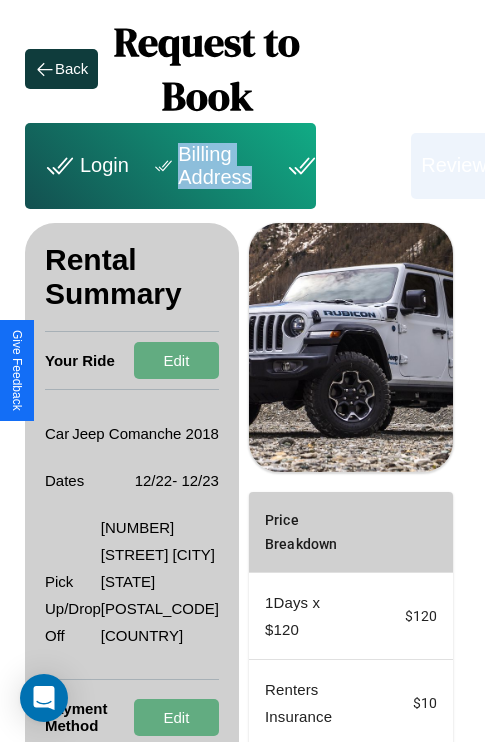 click on "Billing Address" at bounding box center (205, 166) 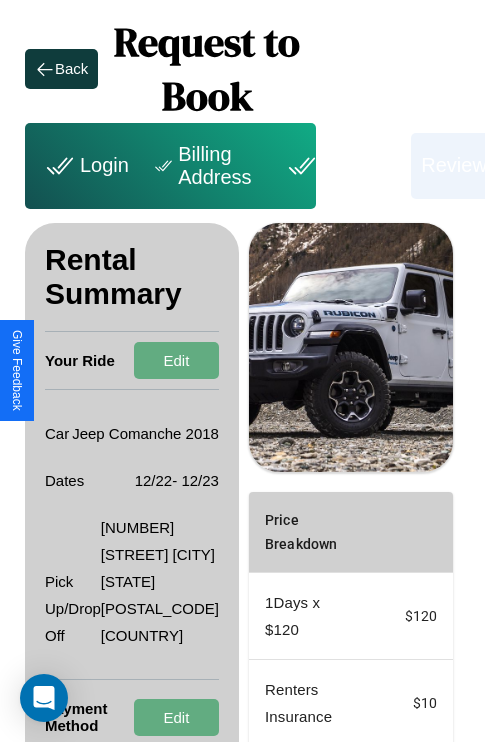 click on "Billing Address" at bounding box center (205, 166) 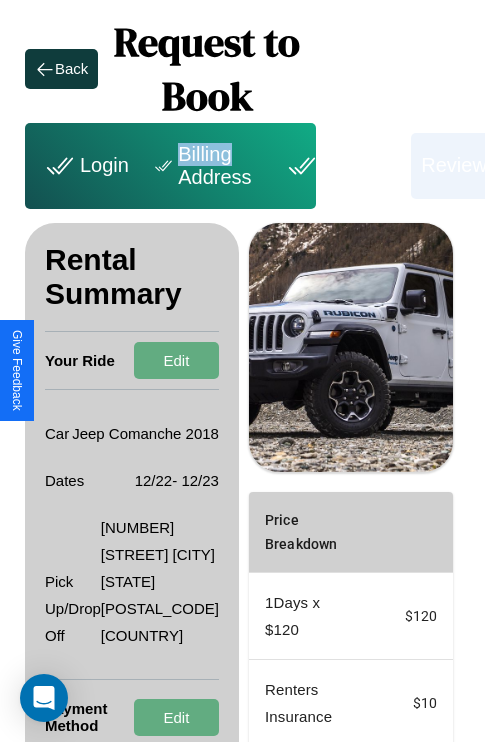 click on "Billing Address" at bounding box center [205, 166] 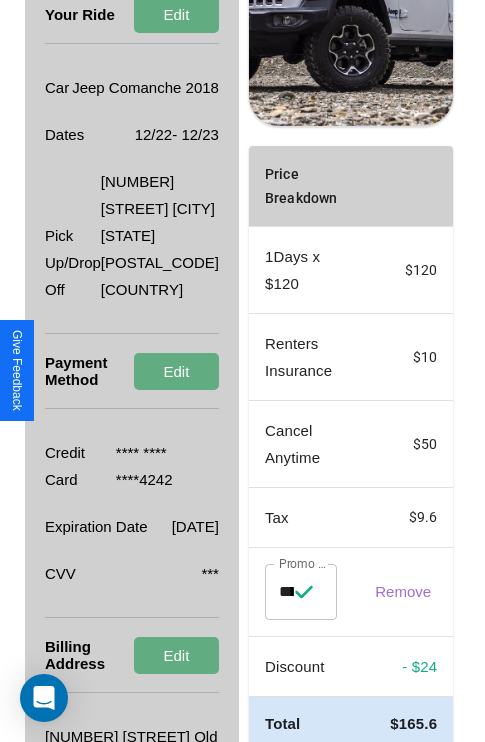 scroll, scrollTop: 465, scrollLeft: 72, axis: both 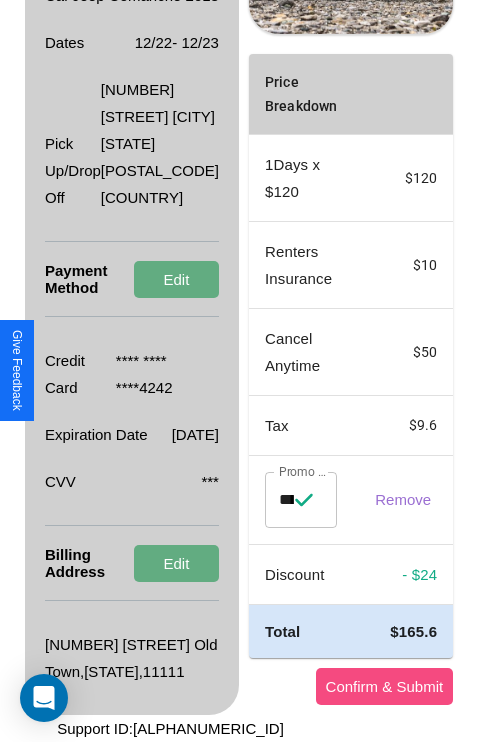click on "Confirm & Submit" at bounding box center (385, 686) 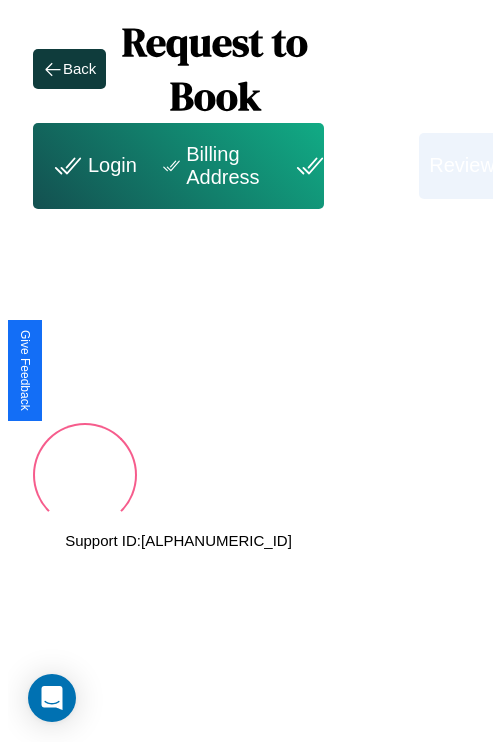 scroll, scrollTop: 0, scrollLeft: 72, axis: horizontal 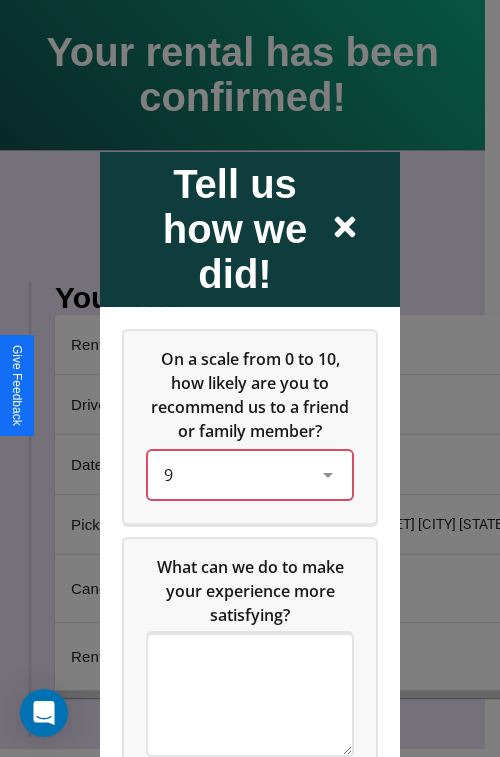 click on "9" at bounding box center [234, 474] 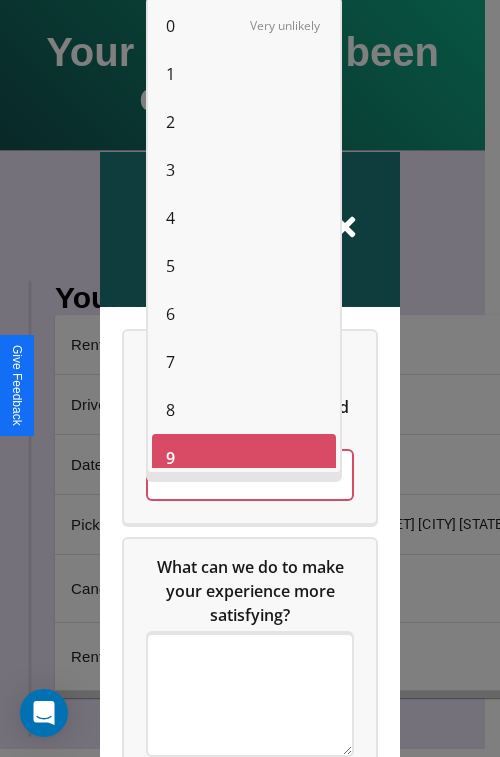 scroll, scrollTop: 14, scrollLeft: 0, axis: vertical 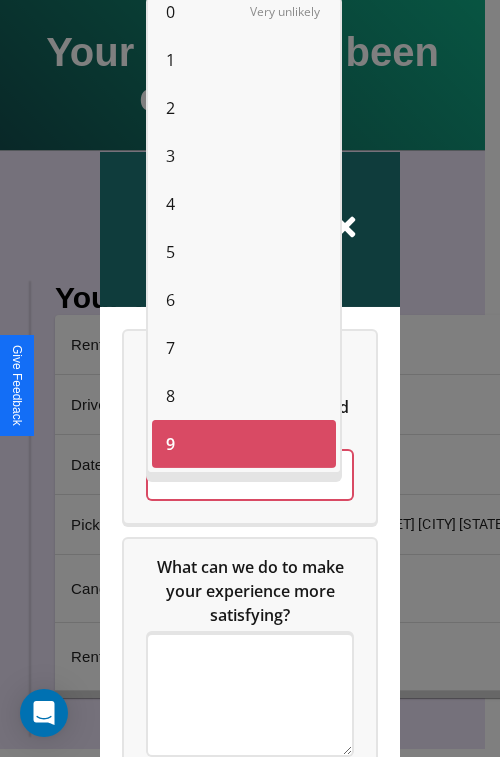 click on "5" at bounding box center (170, 252) 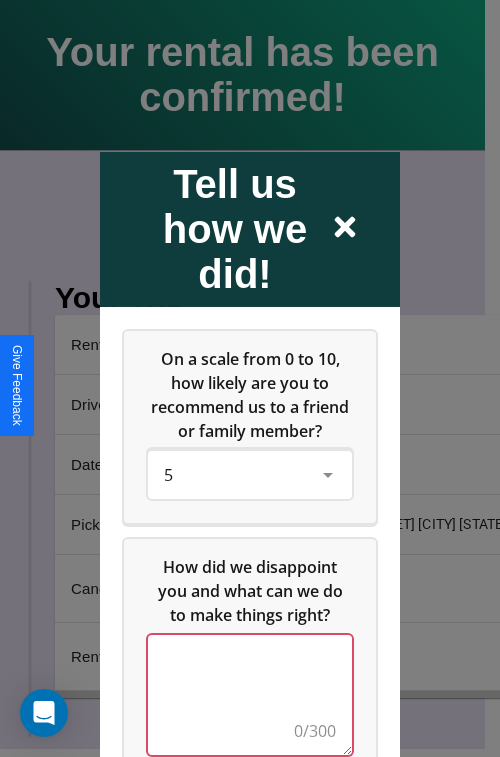 click at bounding box center (250, 694) 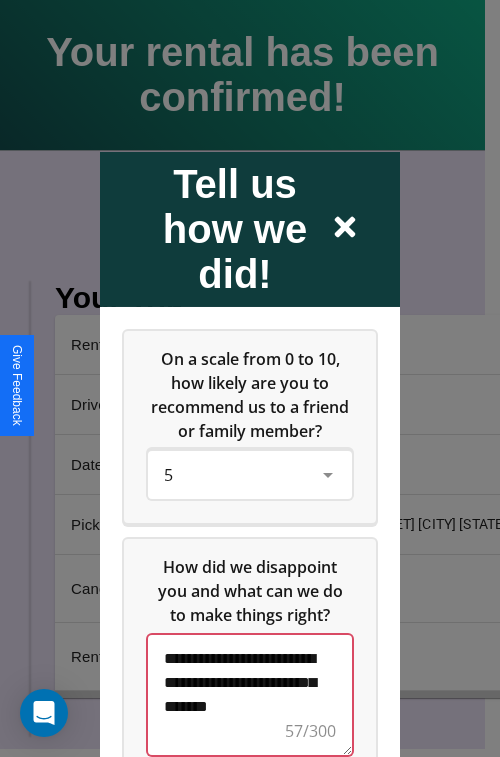 scroll, scrollTop: 5, scrollLeft: 0, axis: vertical 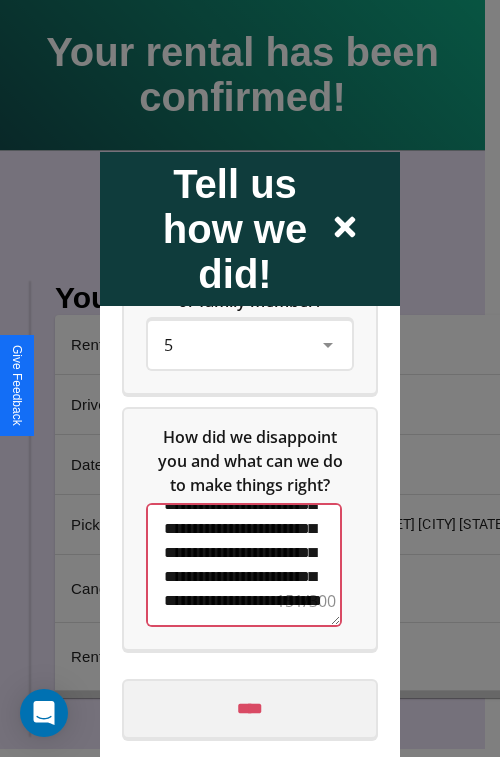 type on "**********" 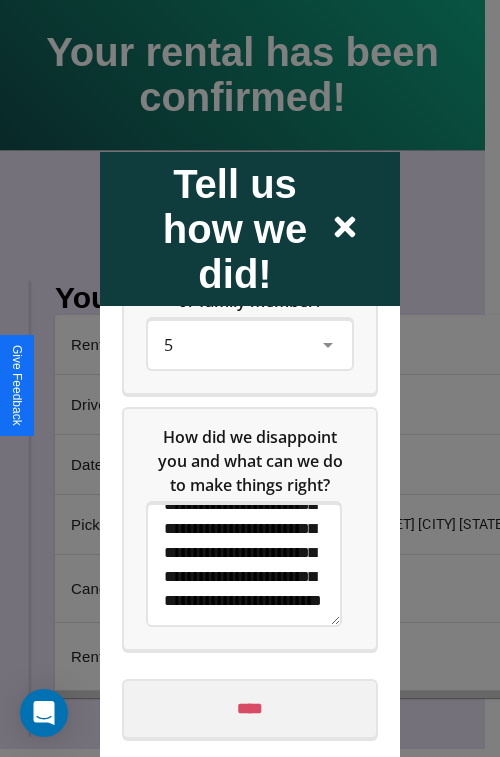 click on "****" at bounding box center (250, 708) 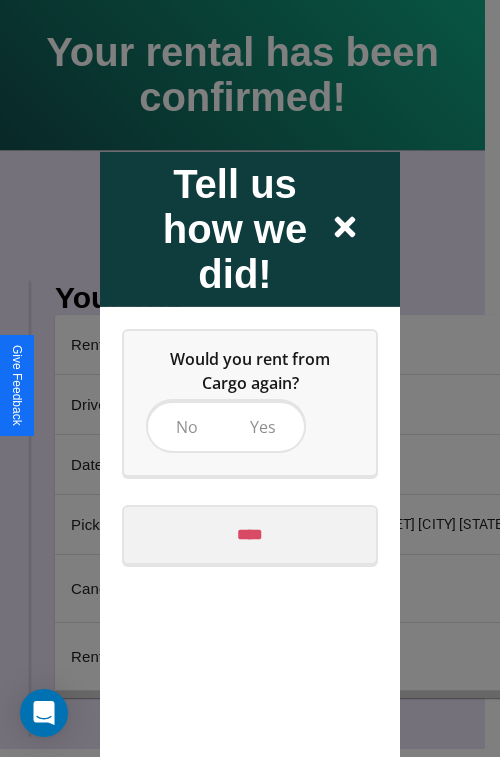 scroll, scrollTop: 0, scrollLeft: 0, axis: both 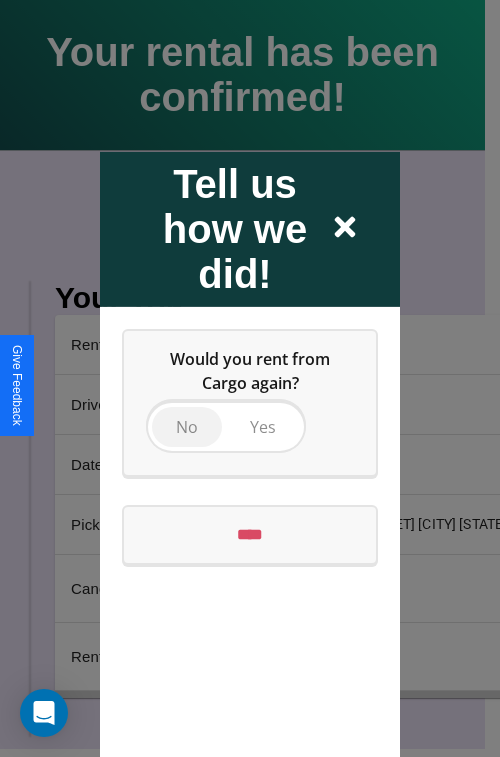 click on "No" at bounding box center [187, 426] 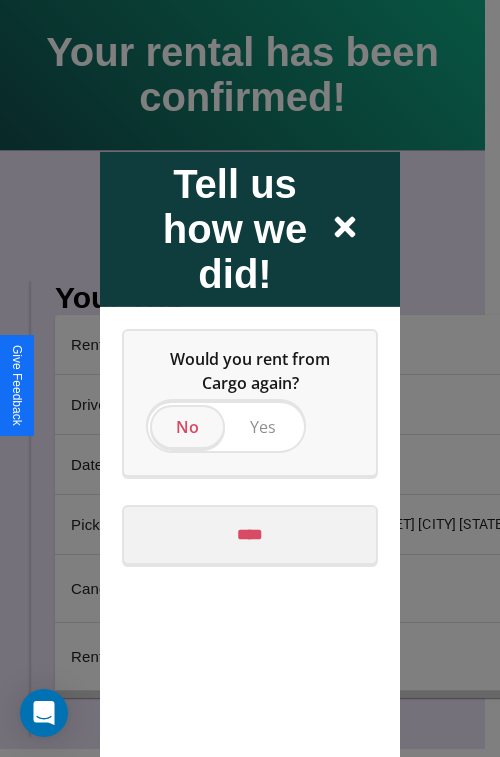 click on "****" at bounding box center (250, 534) 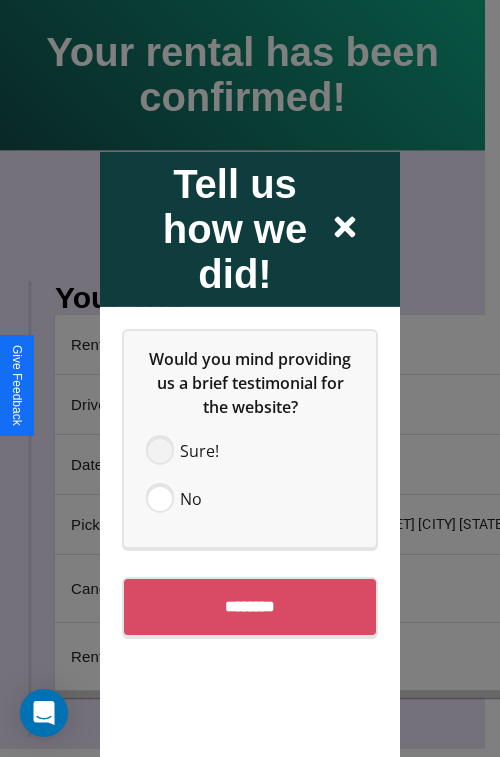 click at bounding box center (160, 450) 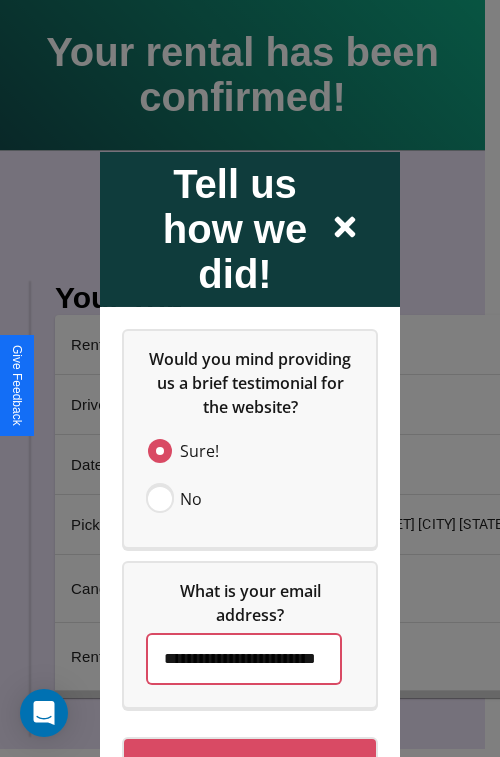 scroll, scrollTop: 0, scrollLeft: 45, axis: horizontal 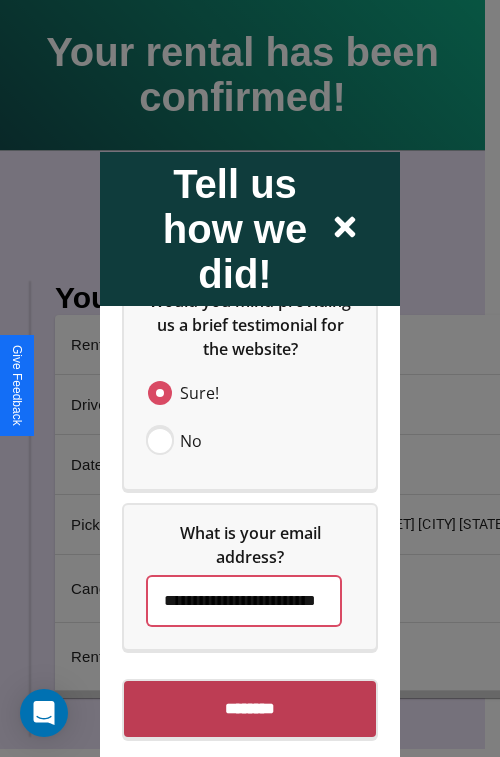 type on "**********" 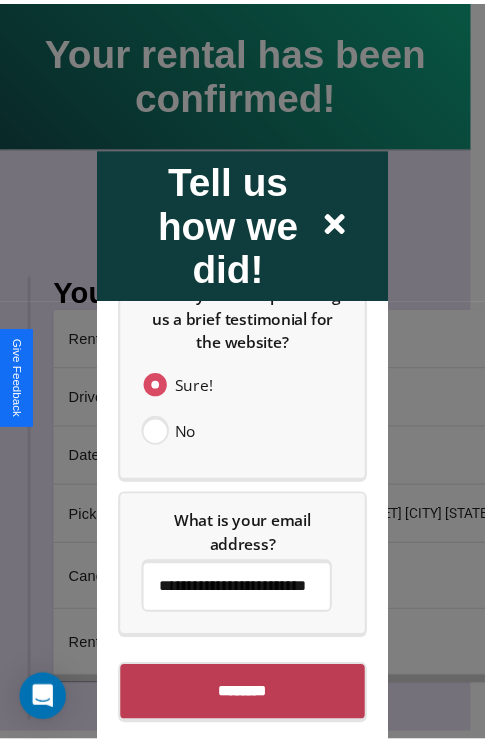 scroll, scrollTop: 0, scrollLeft: 0, axis: both 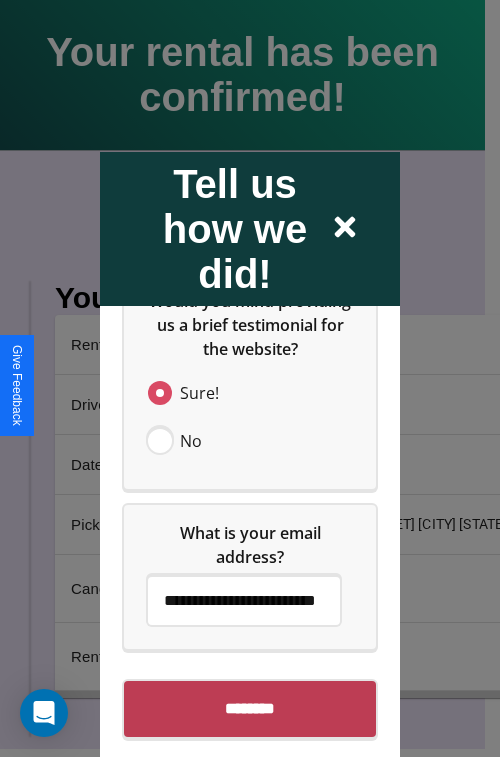 click on "********" at bounding box center (250, 708) 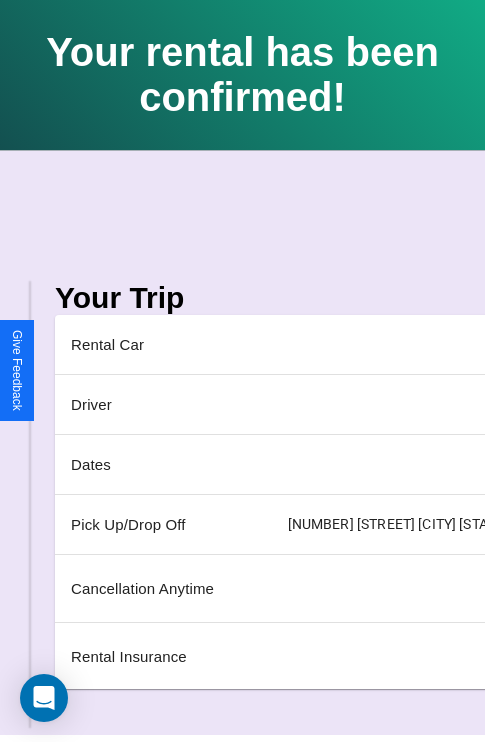 scroll, scrollTop: 0, scrollLeft: 235, axis: horizontal 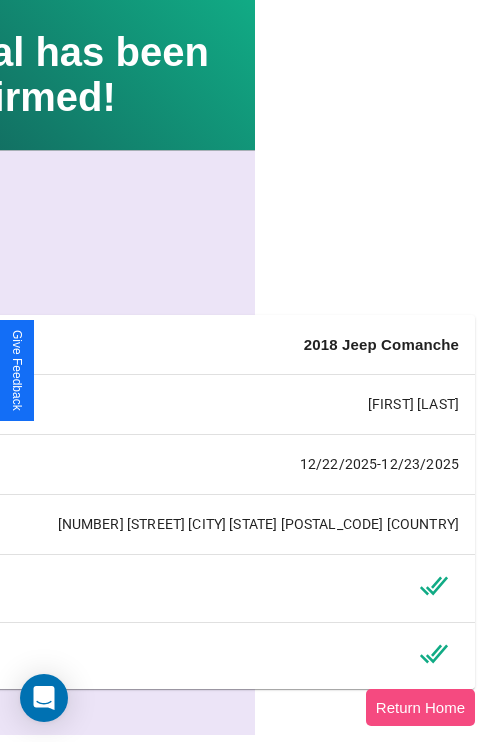 click on "Return Home" at bounding box center [420, 707] 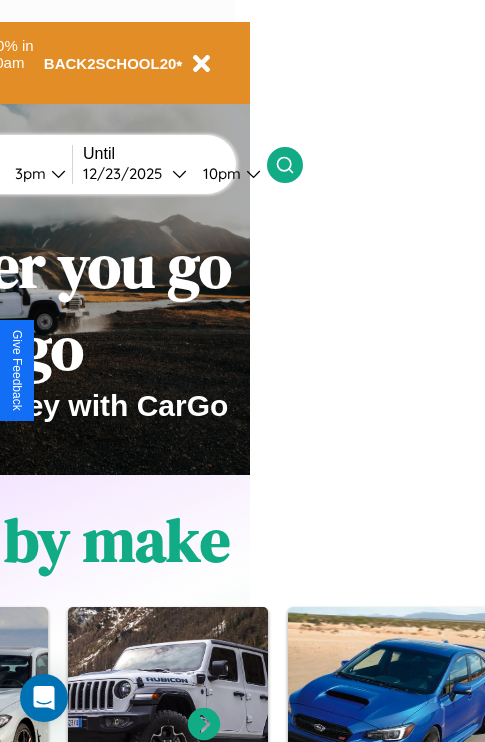 scroll, scrollTop: 0, scrollLeft: 0, axis: both 